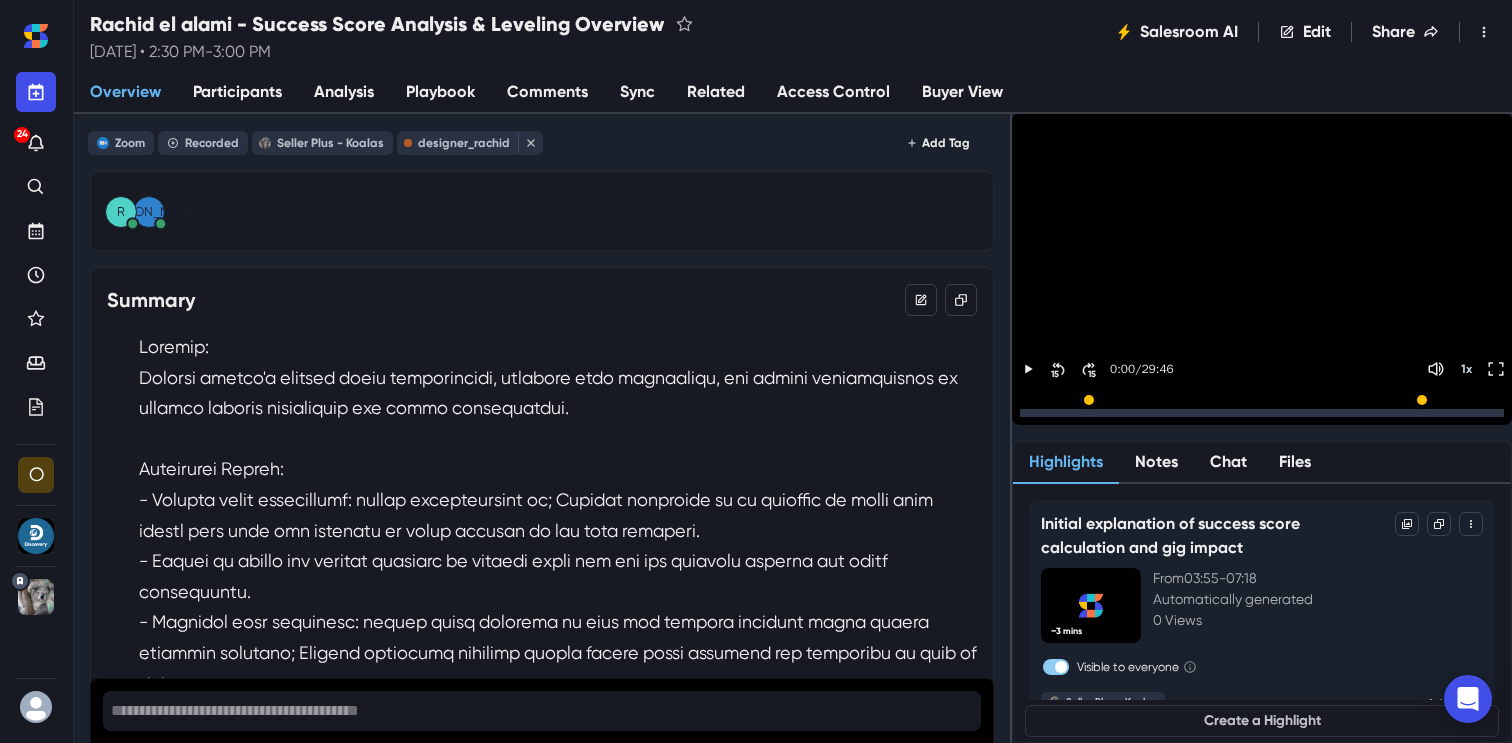 scroll, scrollTop: 0, scrollLeft: 0, axis: both 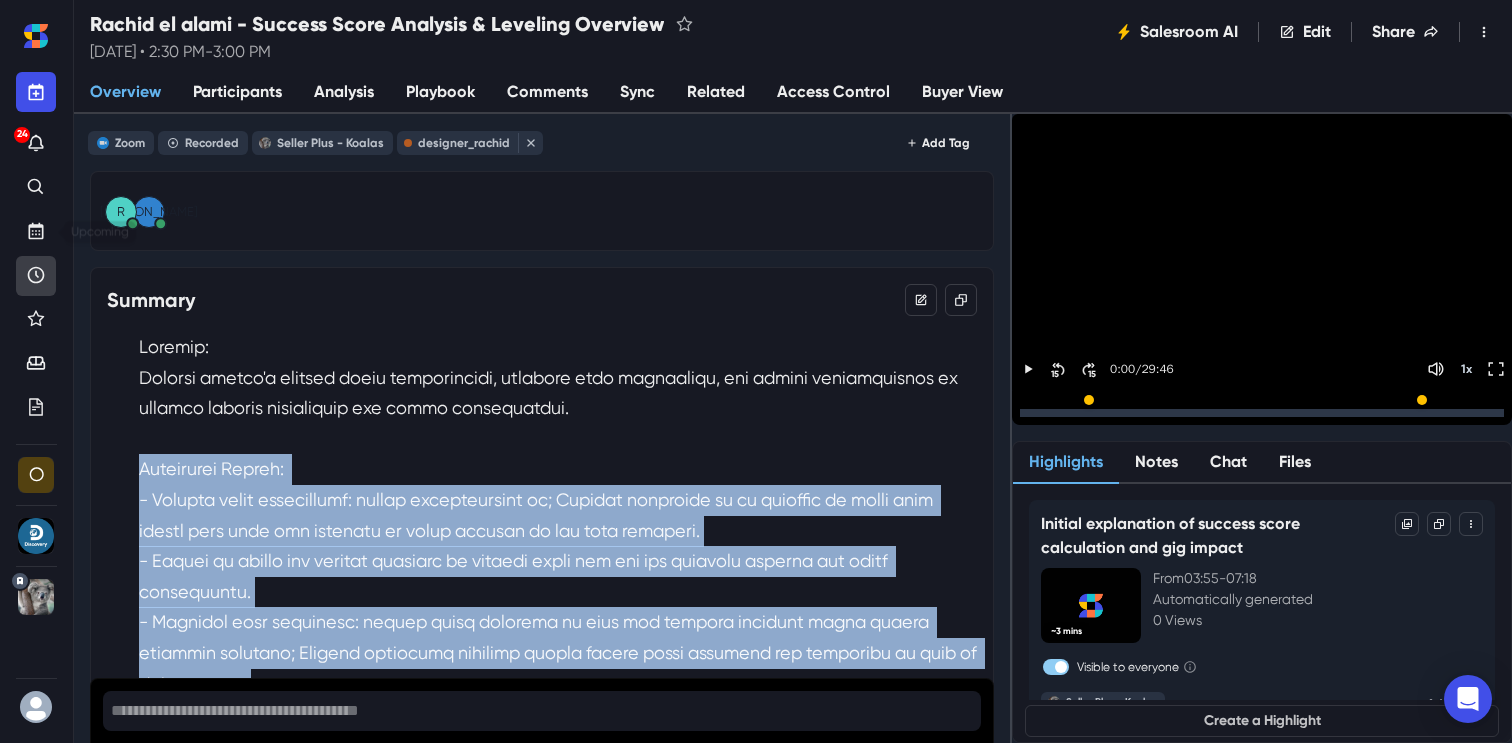 click 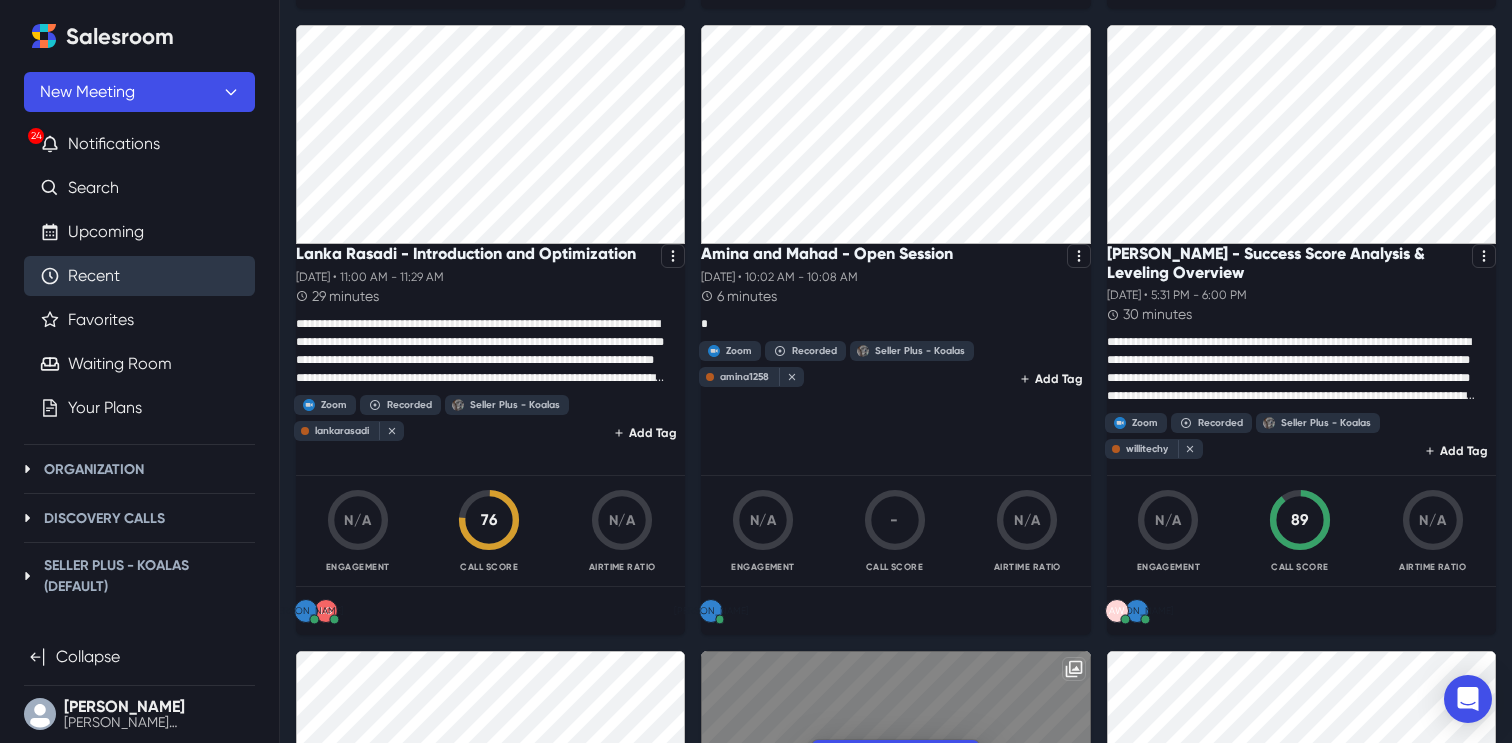 scroll, scrollTop: 0, scrollLeft: 0, axis: both 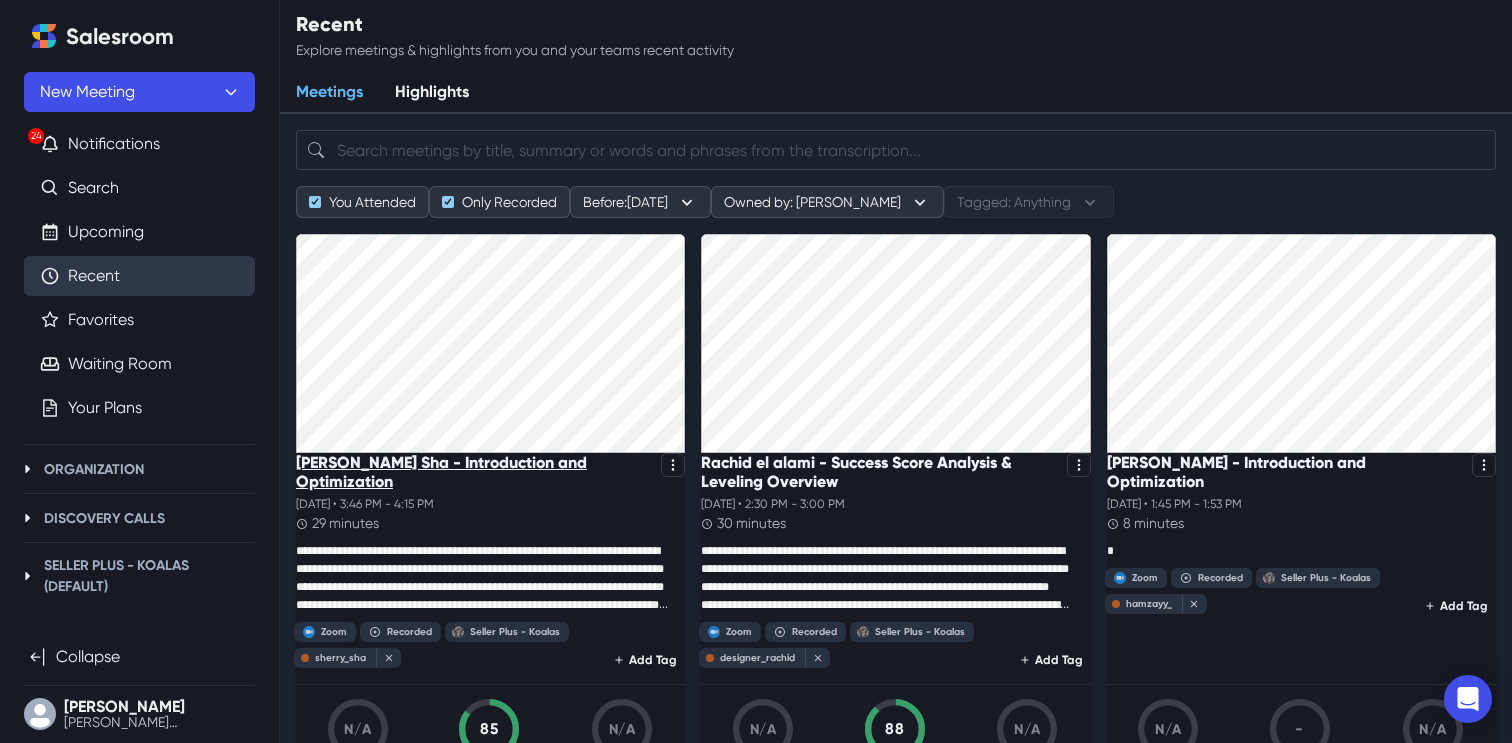 click on "[PERSON_NAME] Sha - Introduction and Optimization" at bounding box center (474, 472) 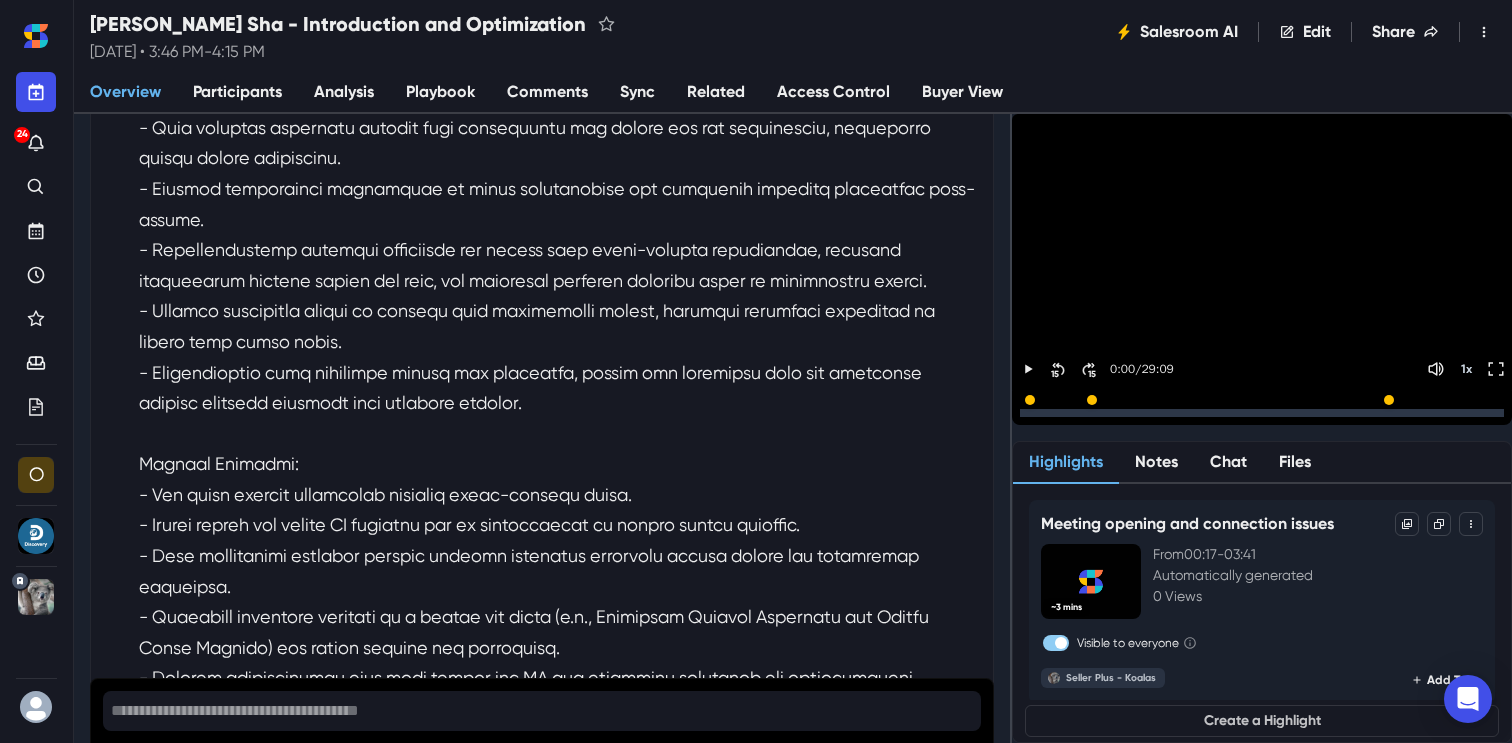 scroll, scrollTop: 466, scrollLeft: 0, axis: vertical 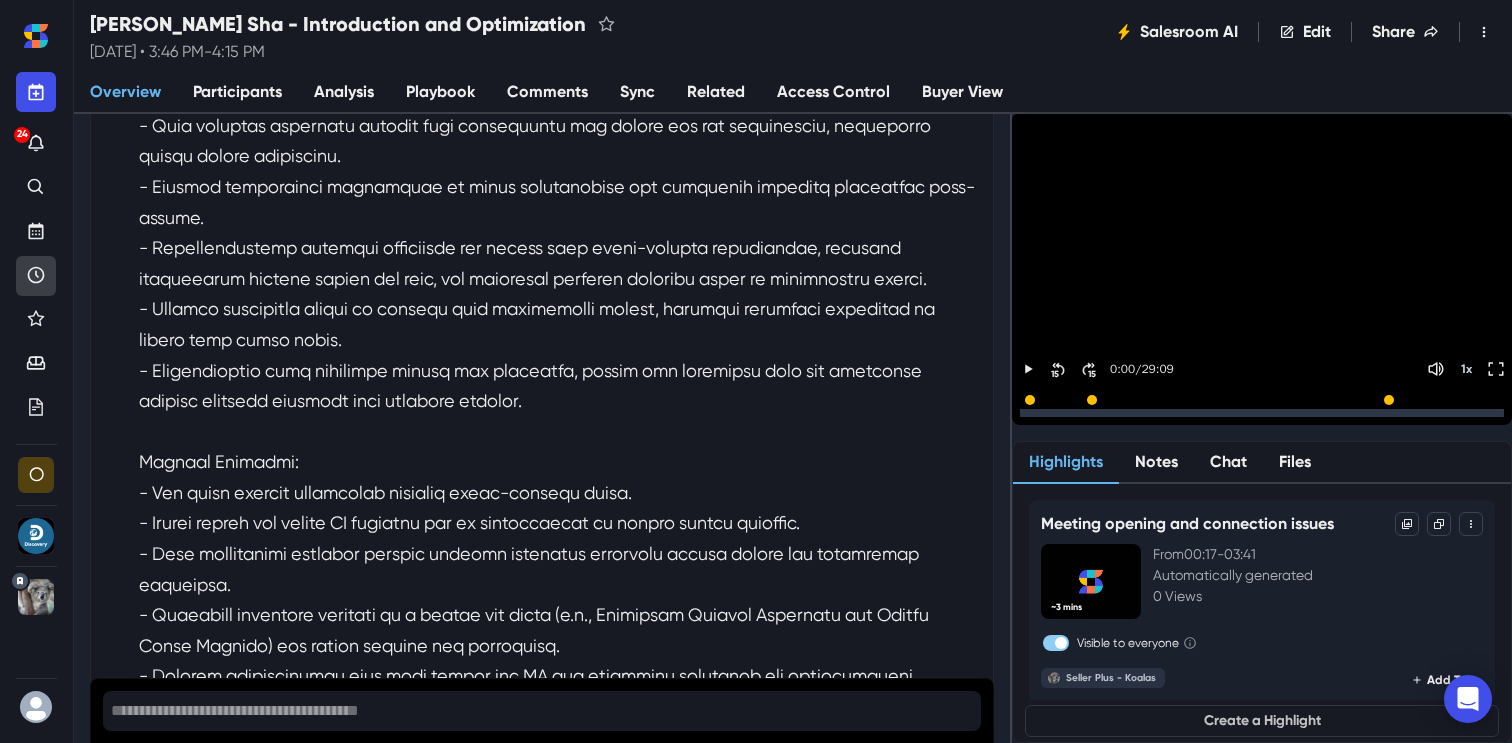 click 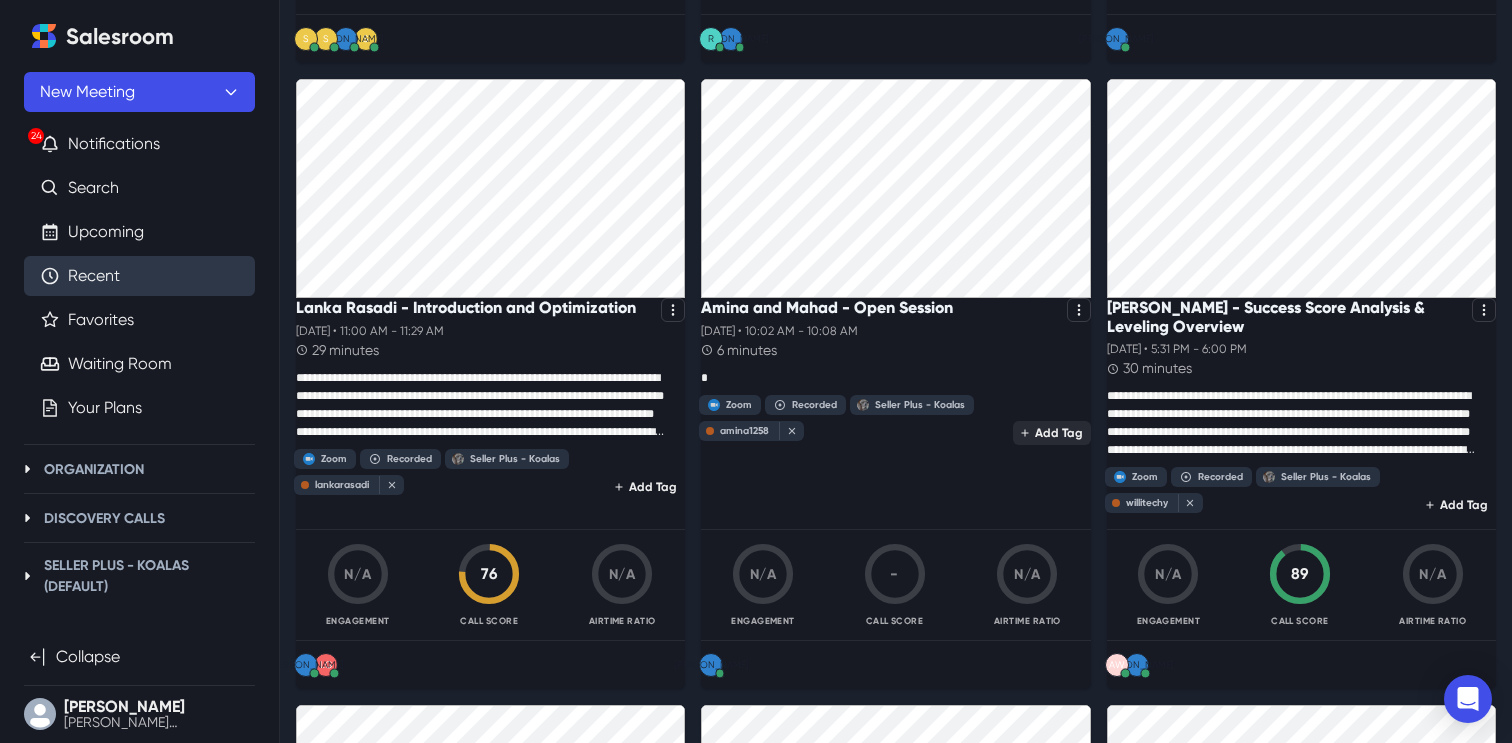 scroll, scrollTop: 799, scrollLeft: 0, axis: vertical 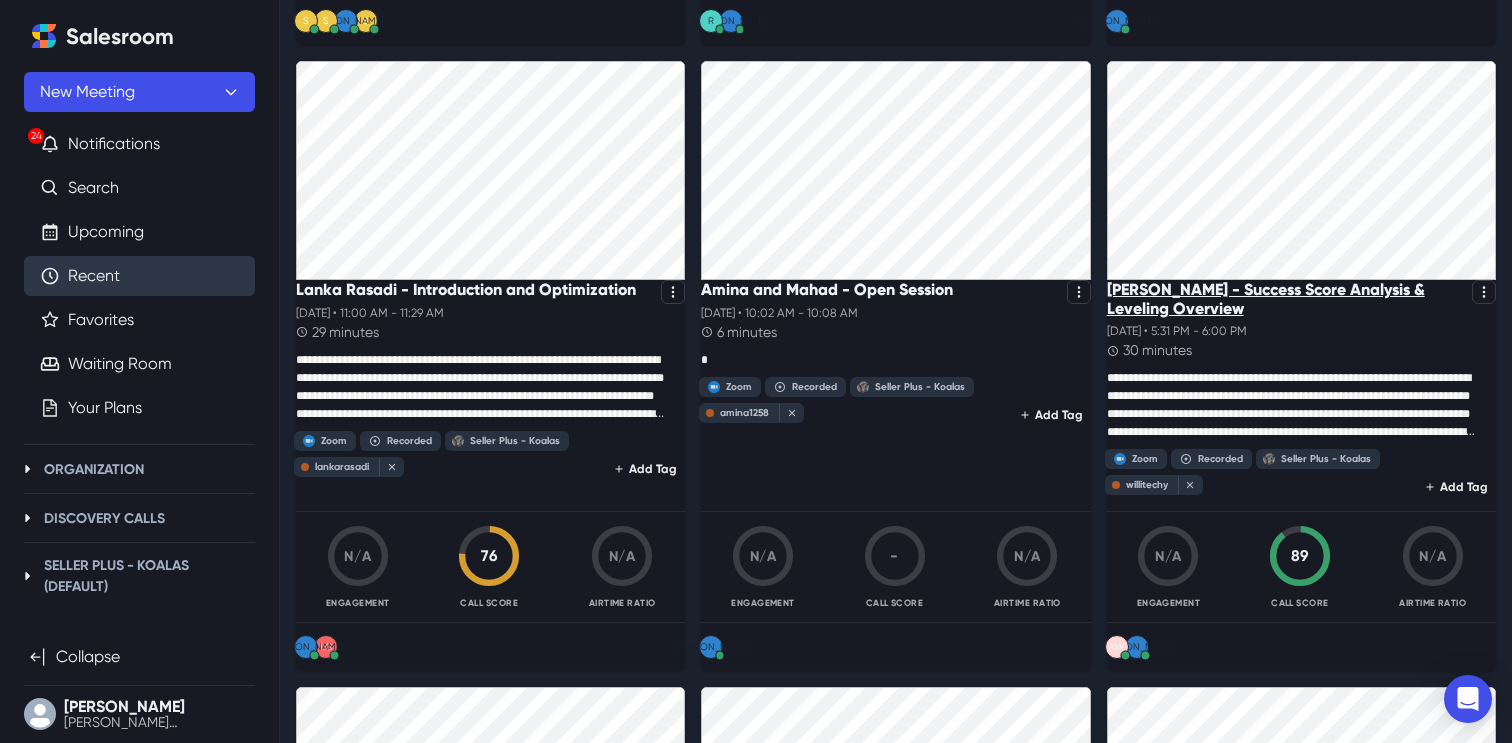 click on "[PERSON_NAME] - Success Score Analysis  & Leveling Overview" at bounding box center (1285, 299) 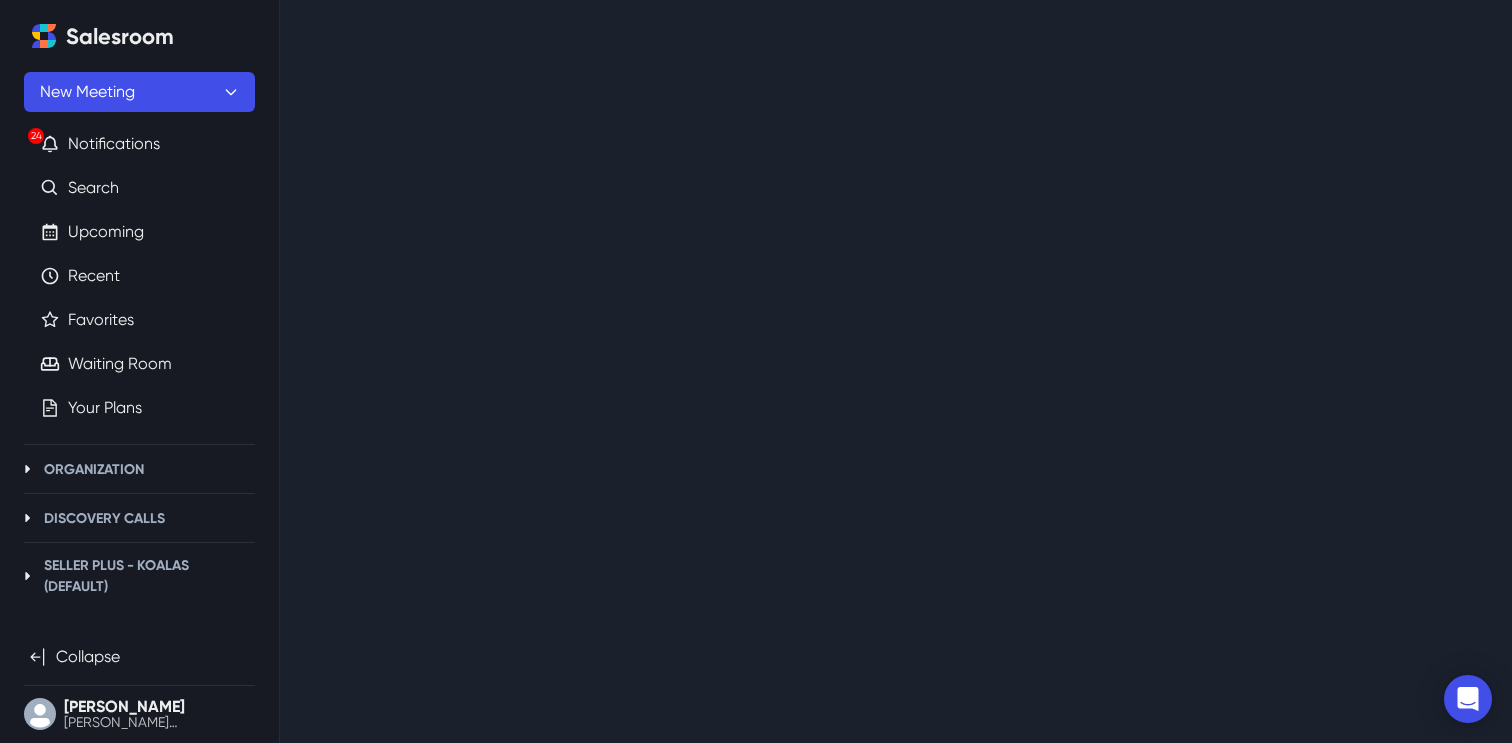 scroll, scrollTop: 0, scrollLeft: 0, axis: both 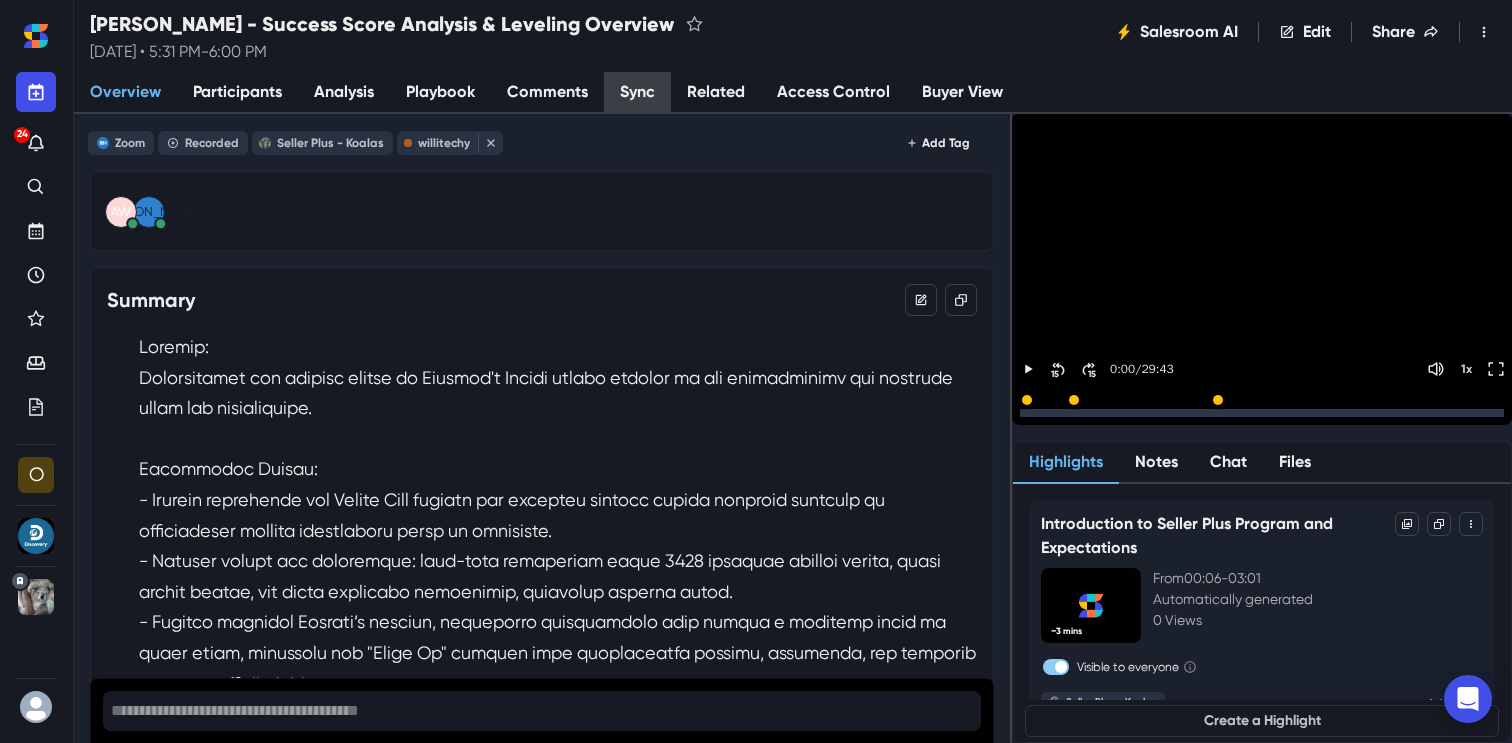 click on "Sync" at bounding box center (637, 93) 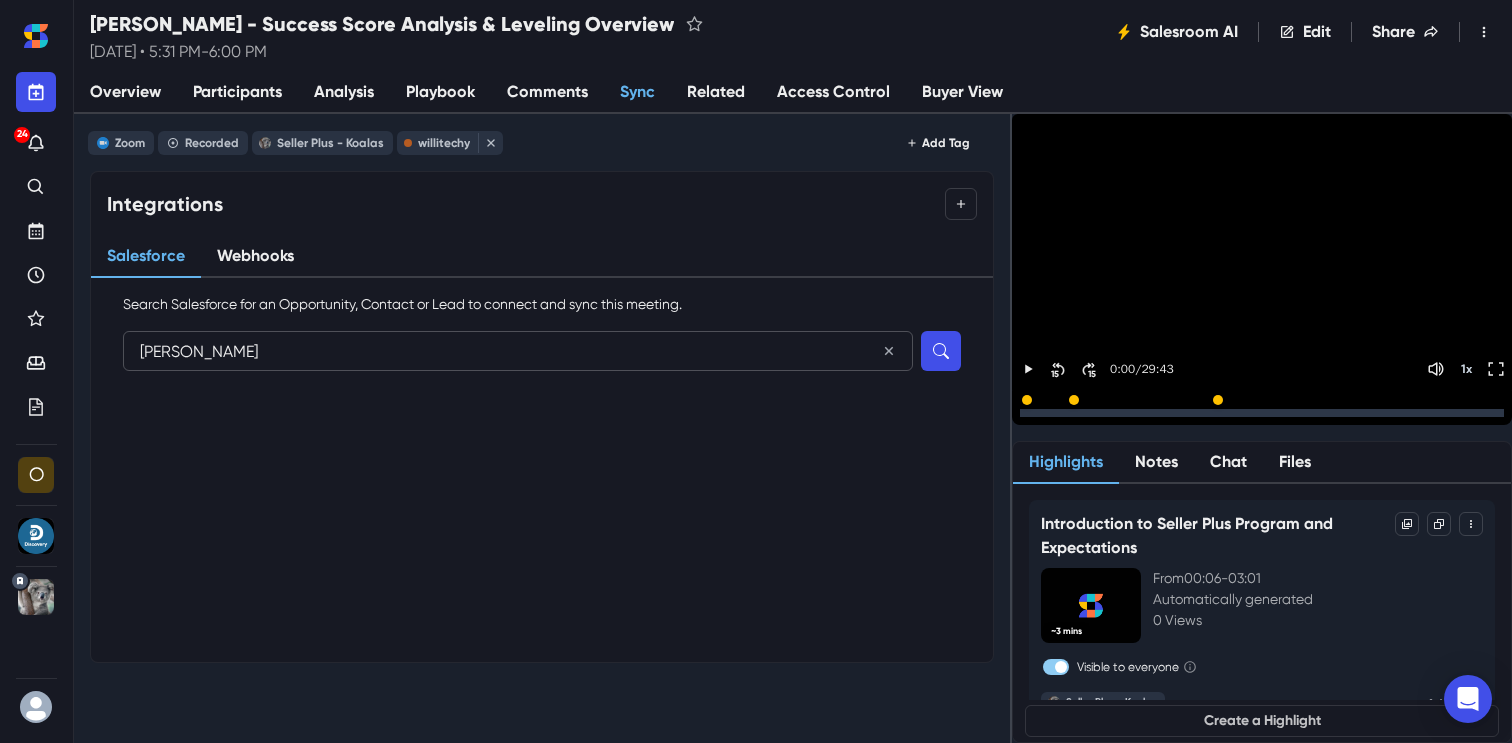 type on "[PERSON_NAME]" 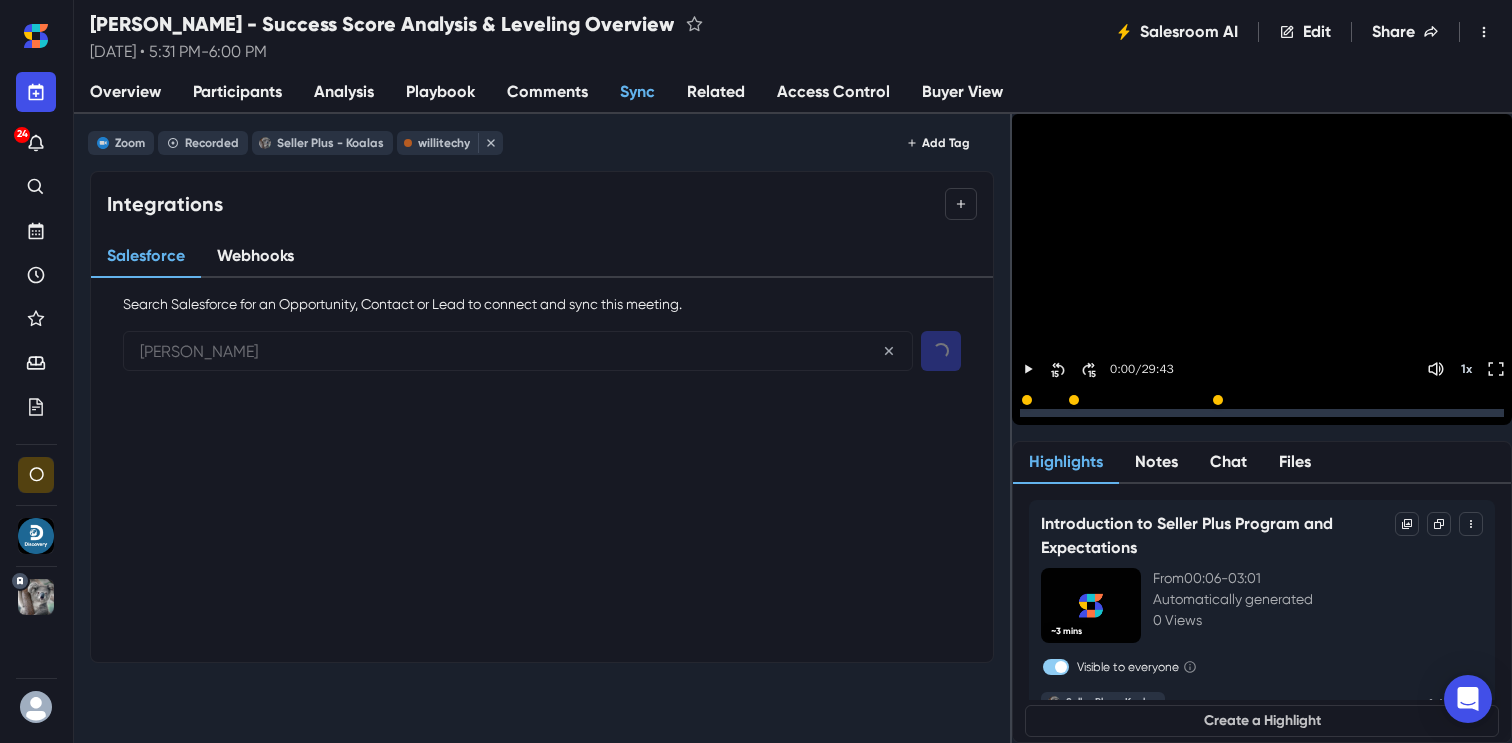 click on "Loading..." at bounding box center (542, 411) 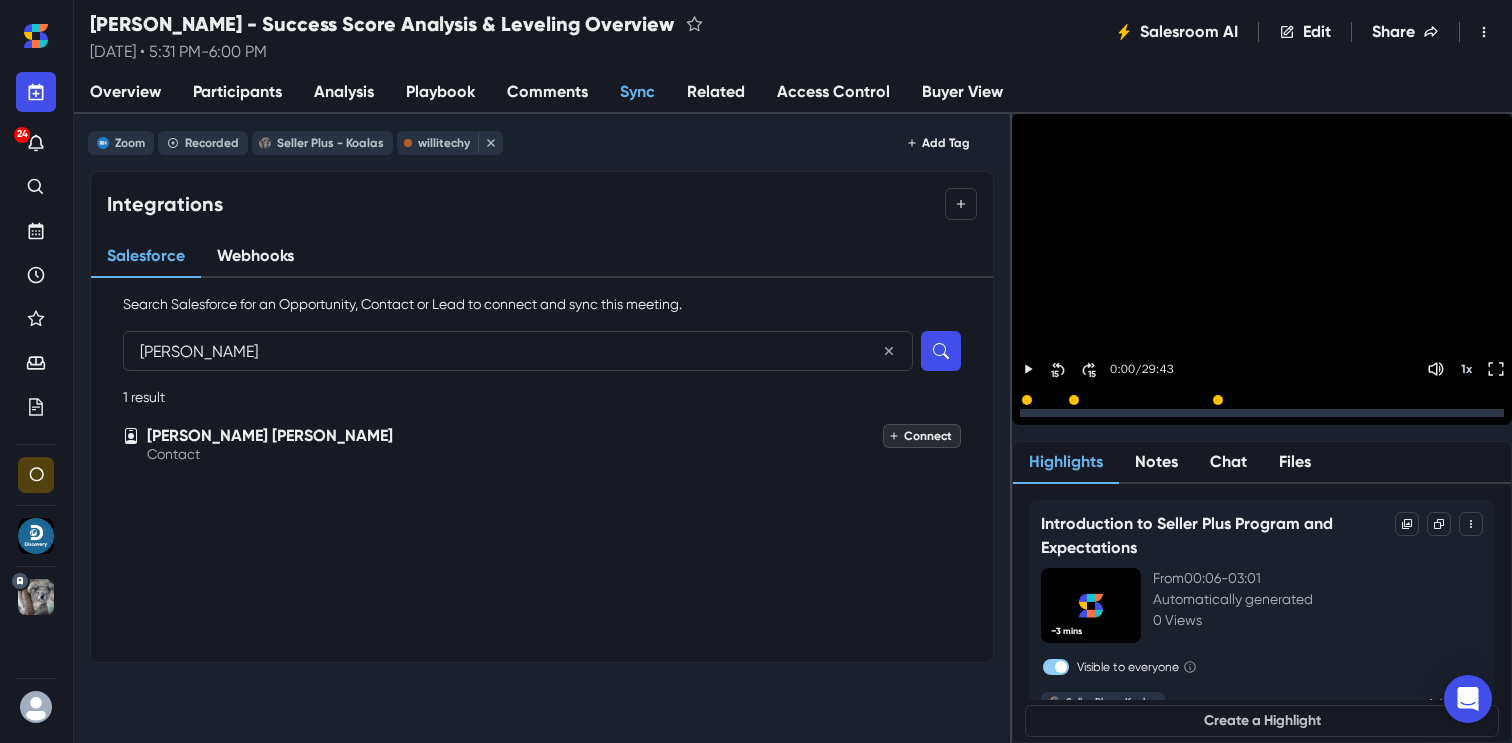 click 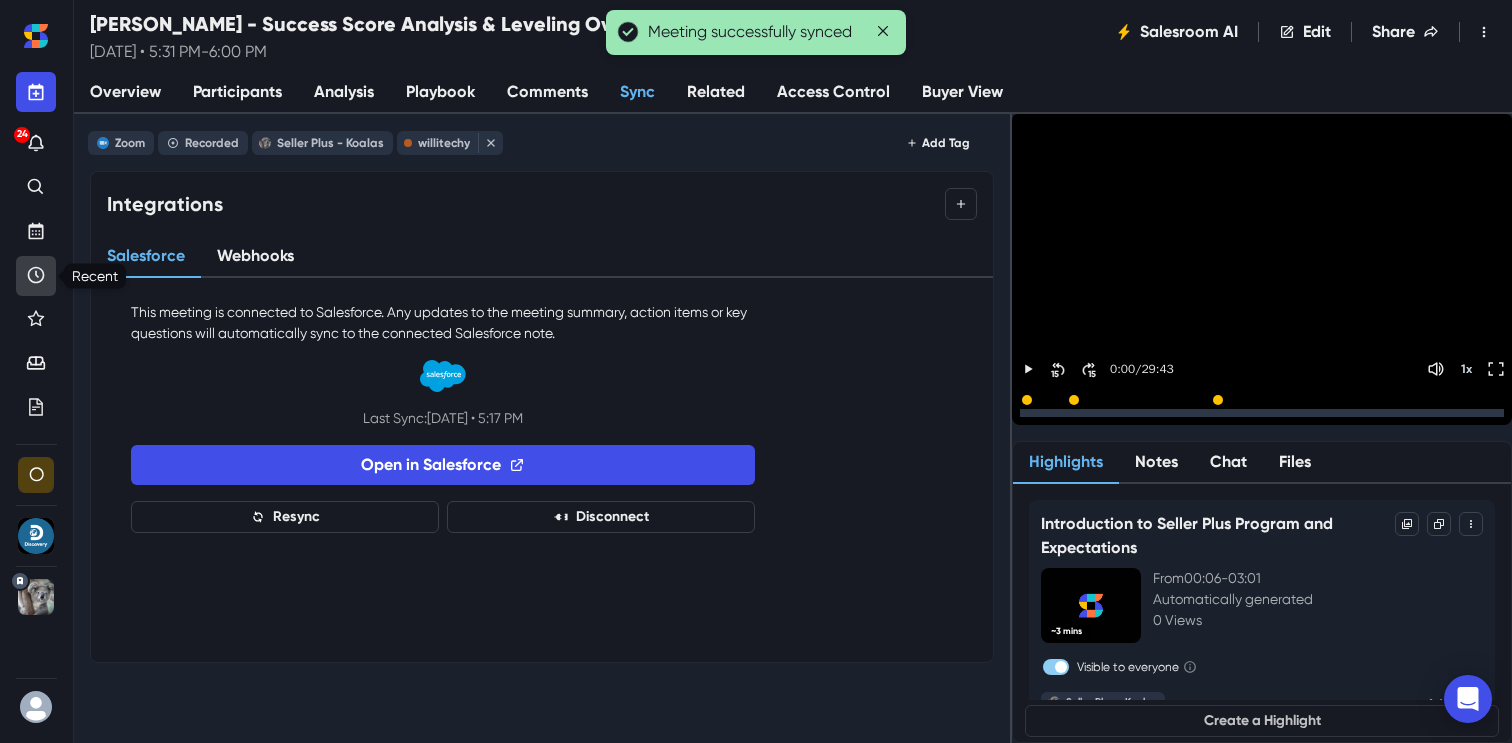 click 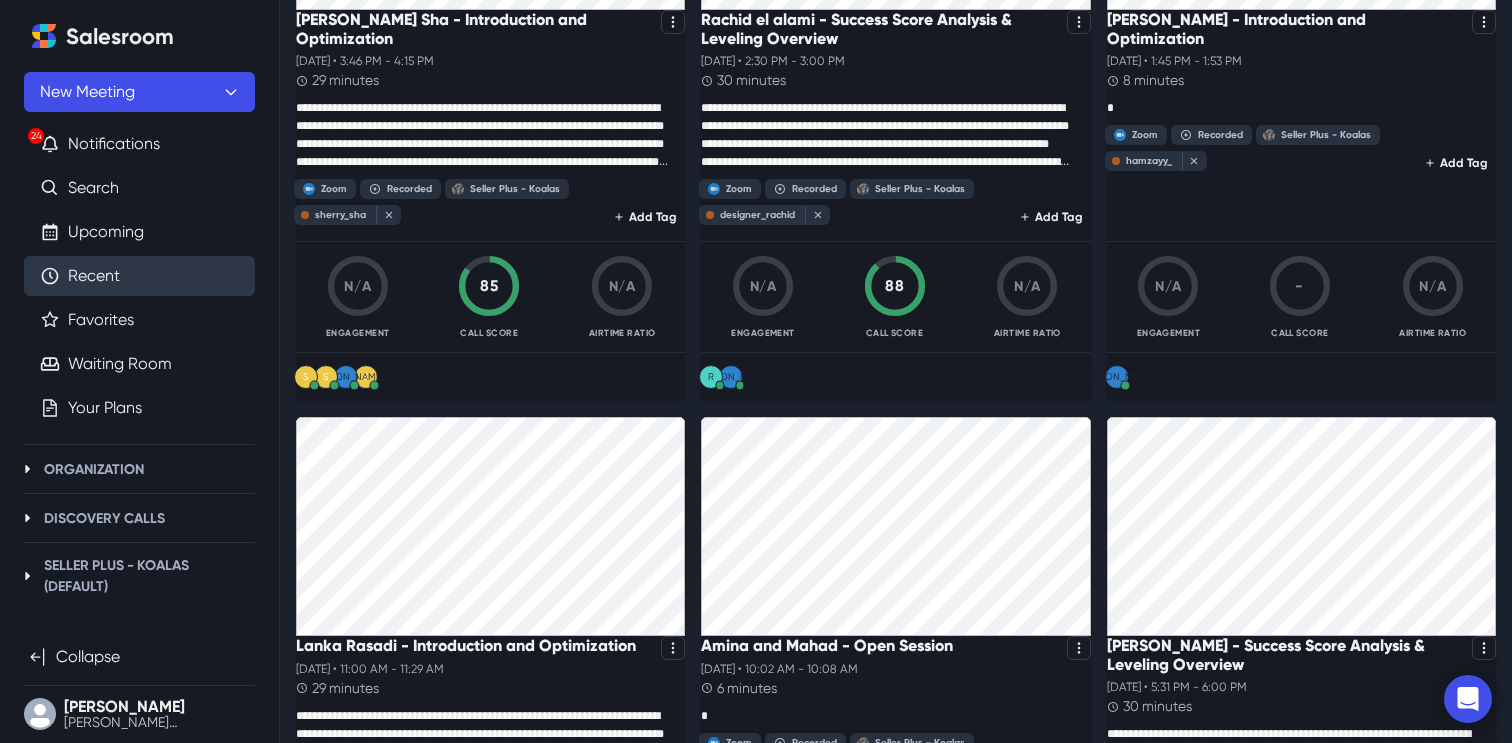 scroll, scrollTop: 752, scrollLeft: 0, axis: vertical 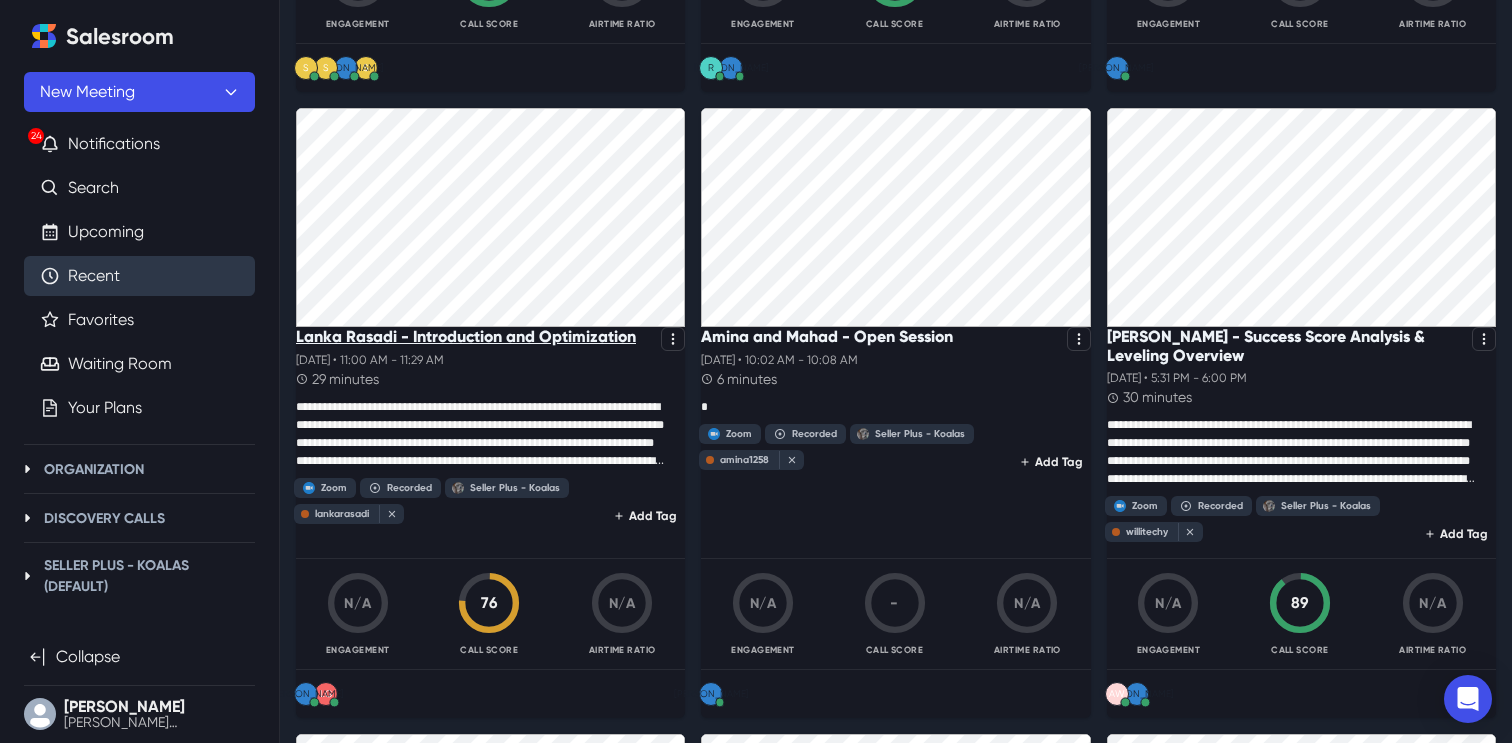 click on "Lanka Rasadi - Introduction and Optimization" at bounding box center [466, 336] 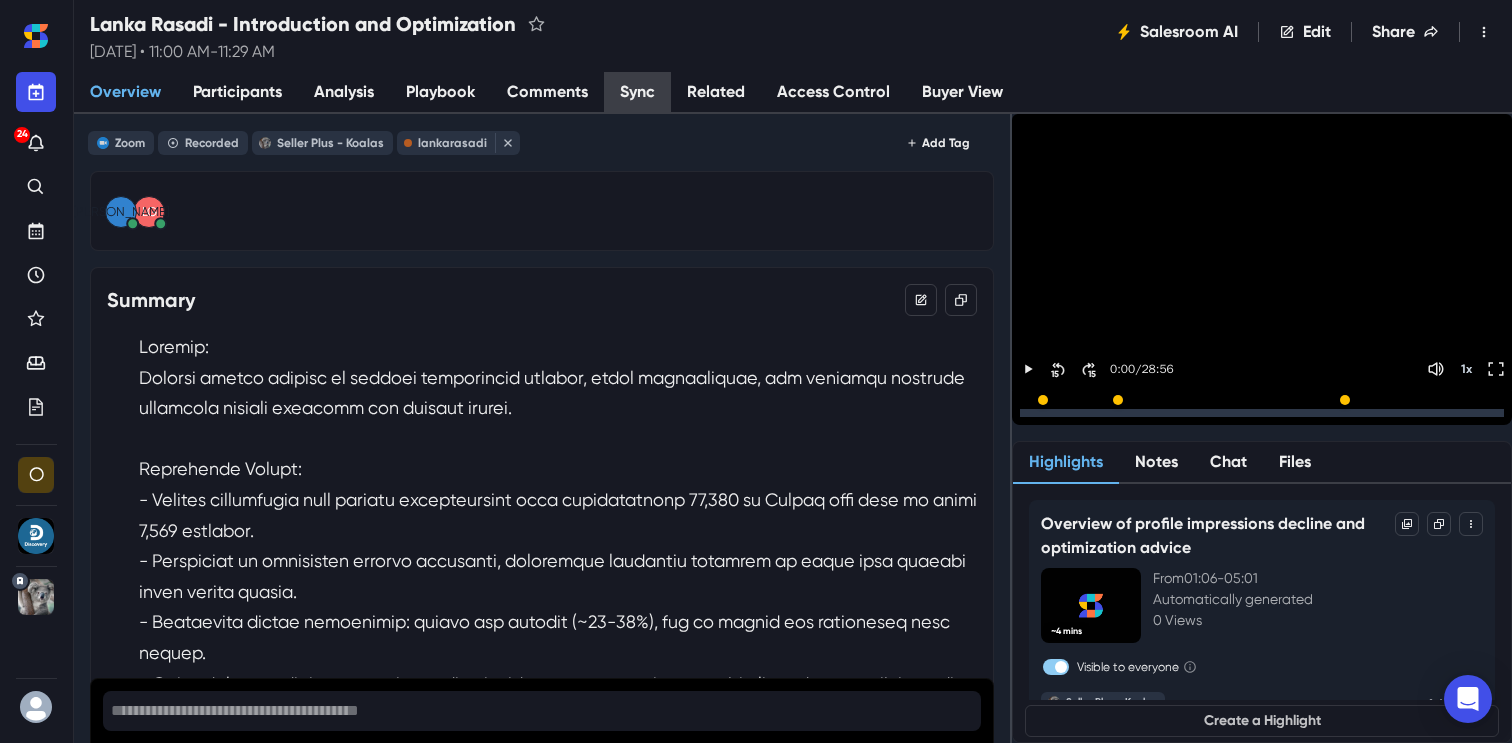 click on "Sync" at bounding box center [637, 93] 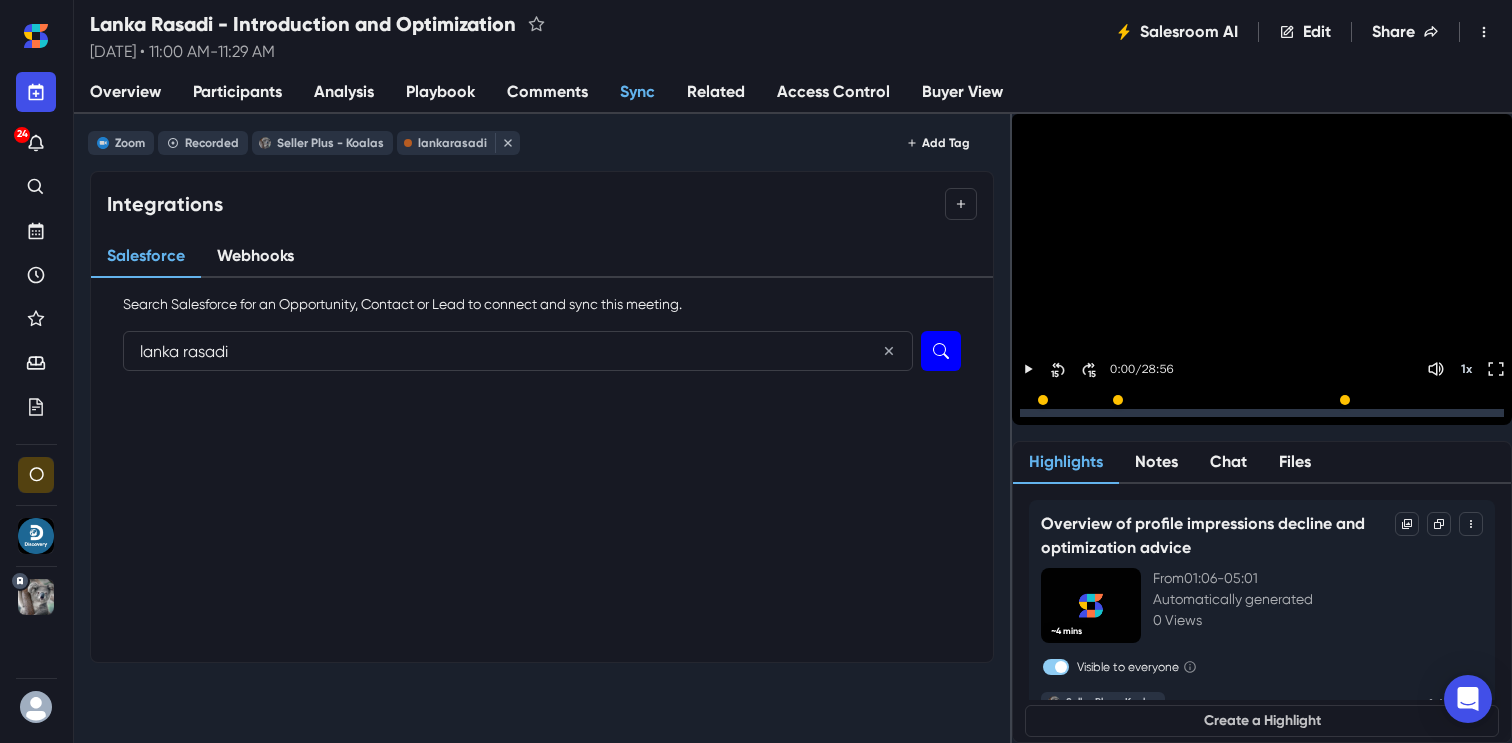 click at bounding box center [941, 351] 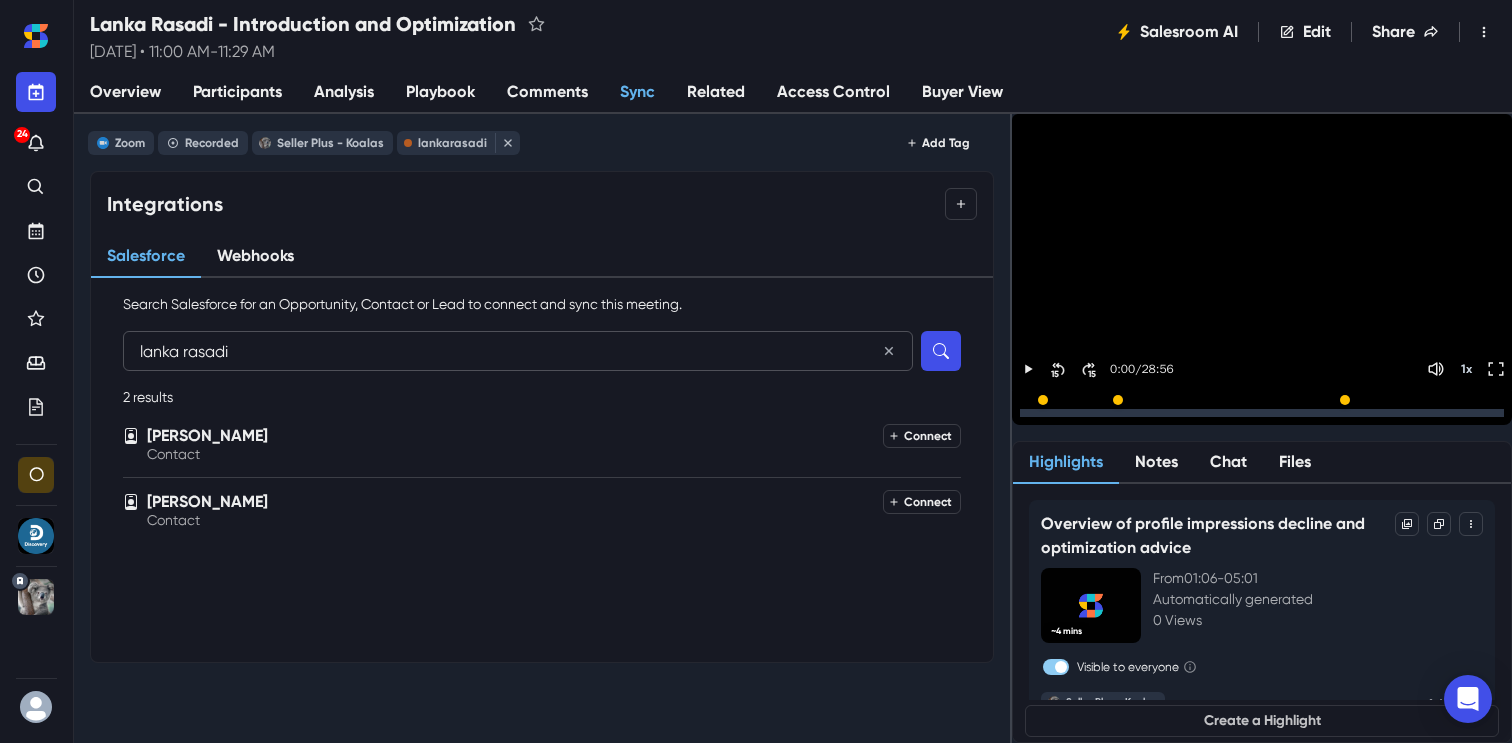 click on "lanka rasadi" at bounding box center [518, 351] 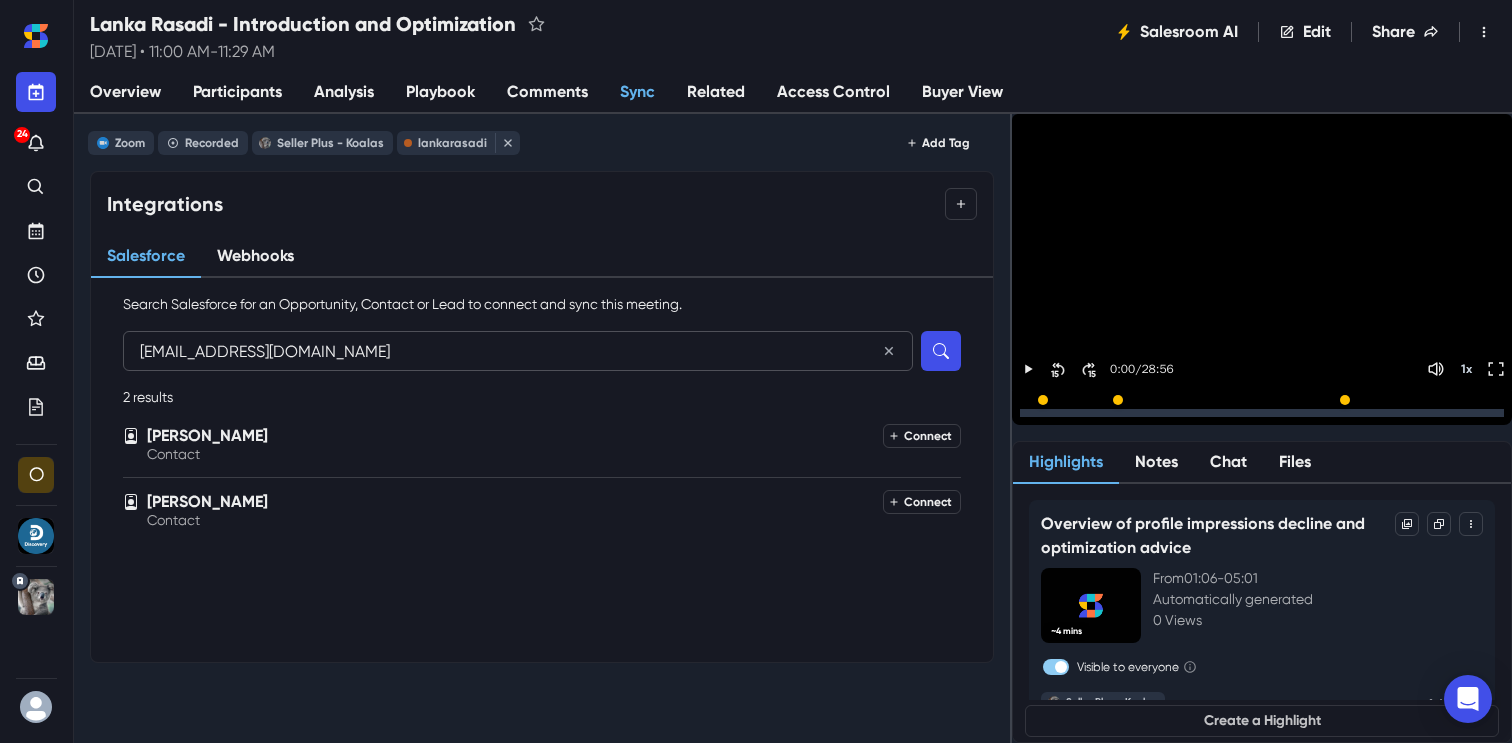 type on "[EMAIL_ADDRESS][DOMAIN_NAME]" 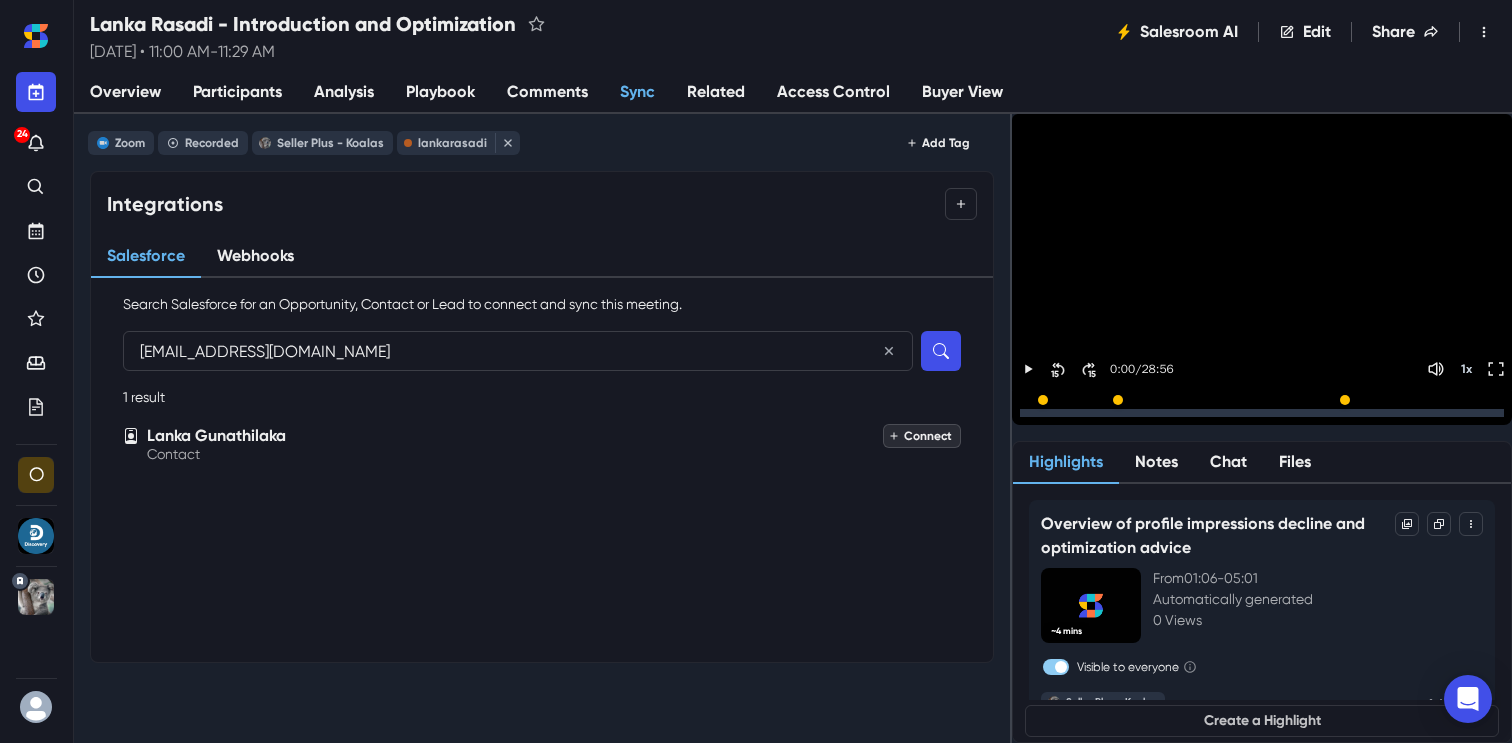 click on "Connect" at bounding box center (922, 436) 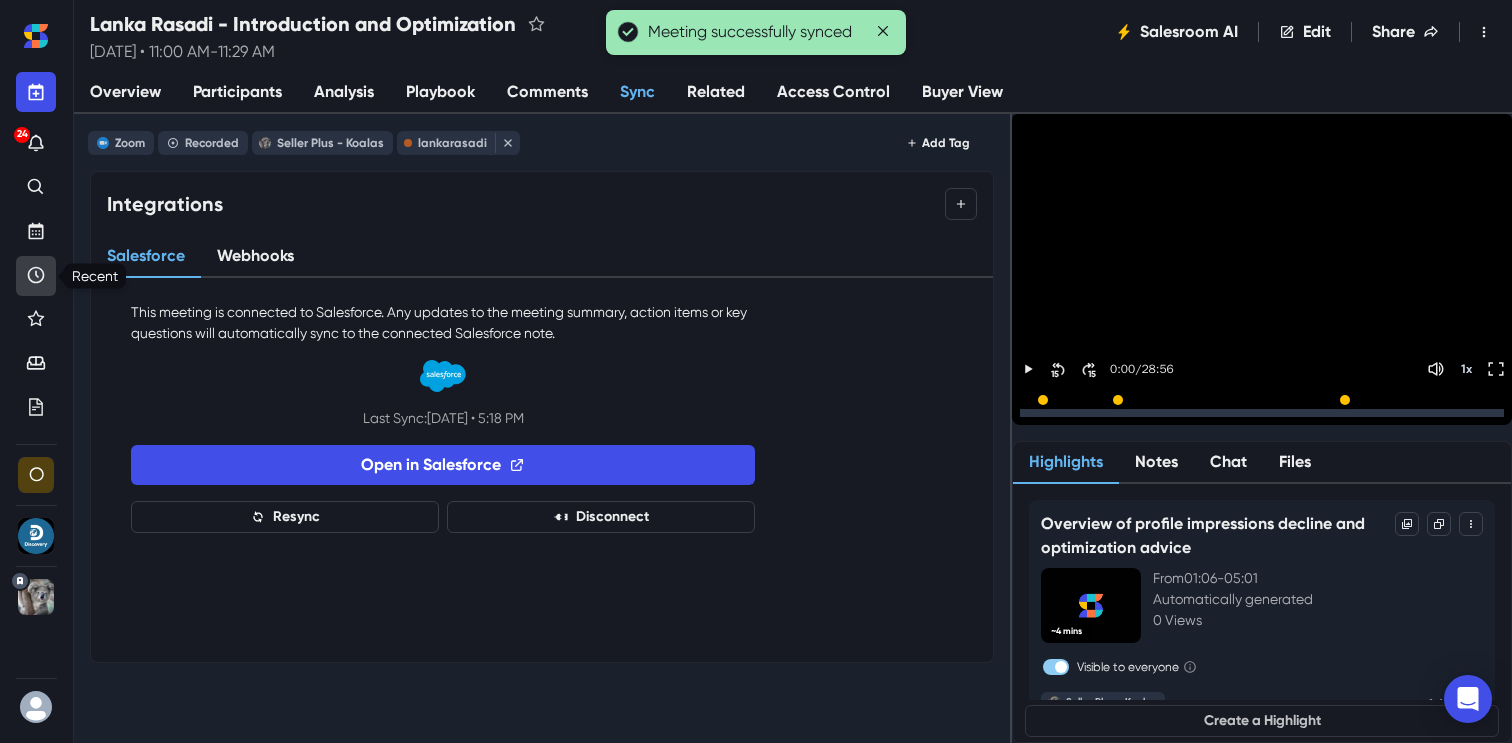 click 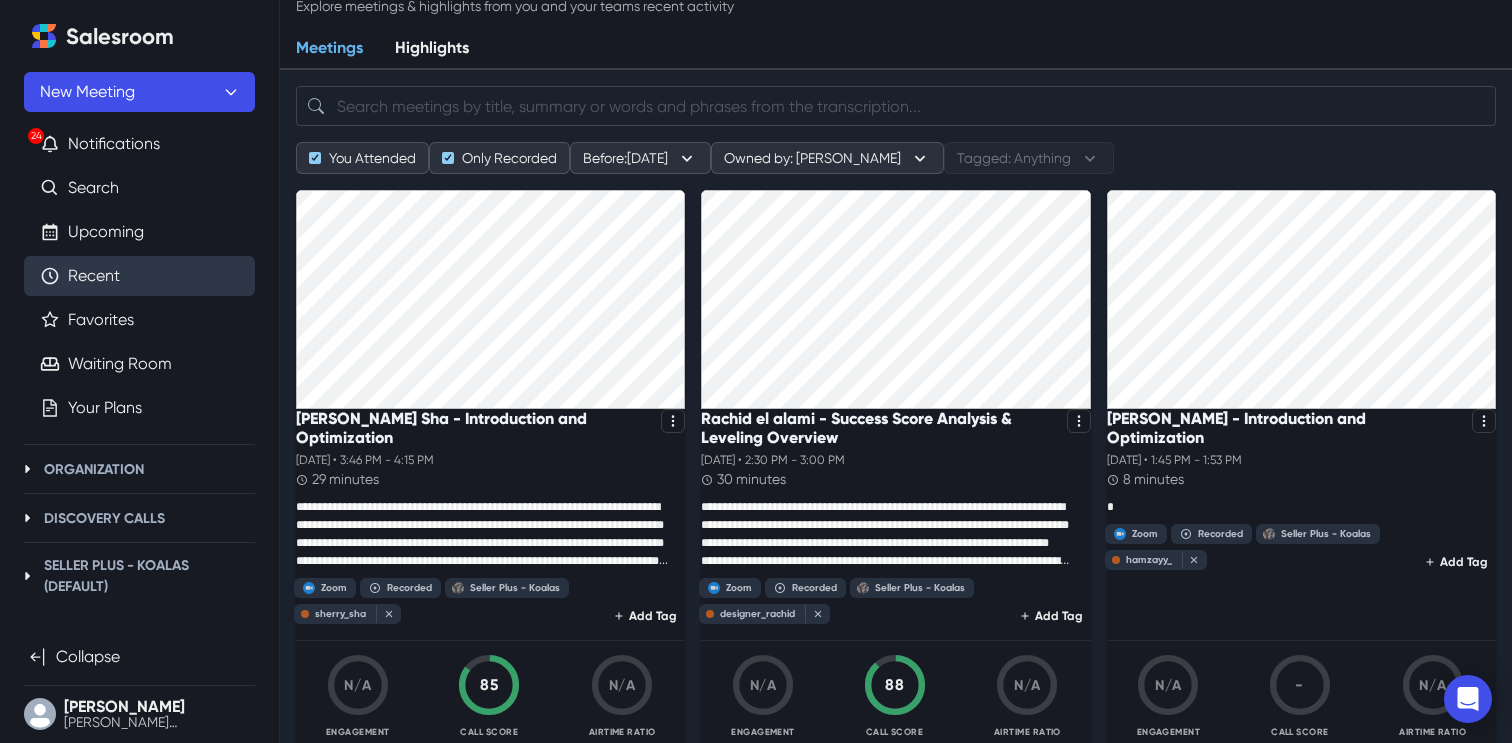 scroll, scrollTop: 0, scrollLeft: 0, axis: both 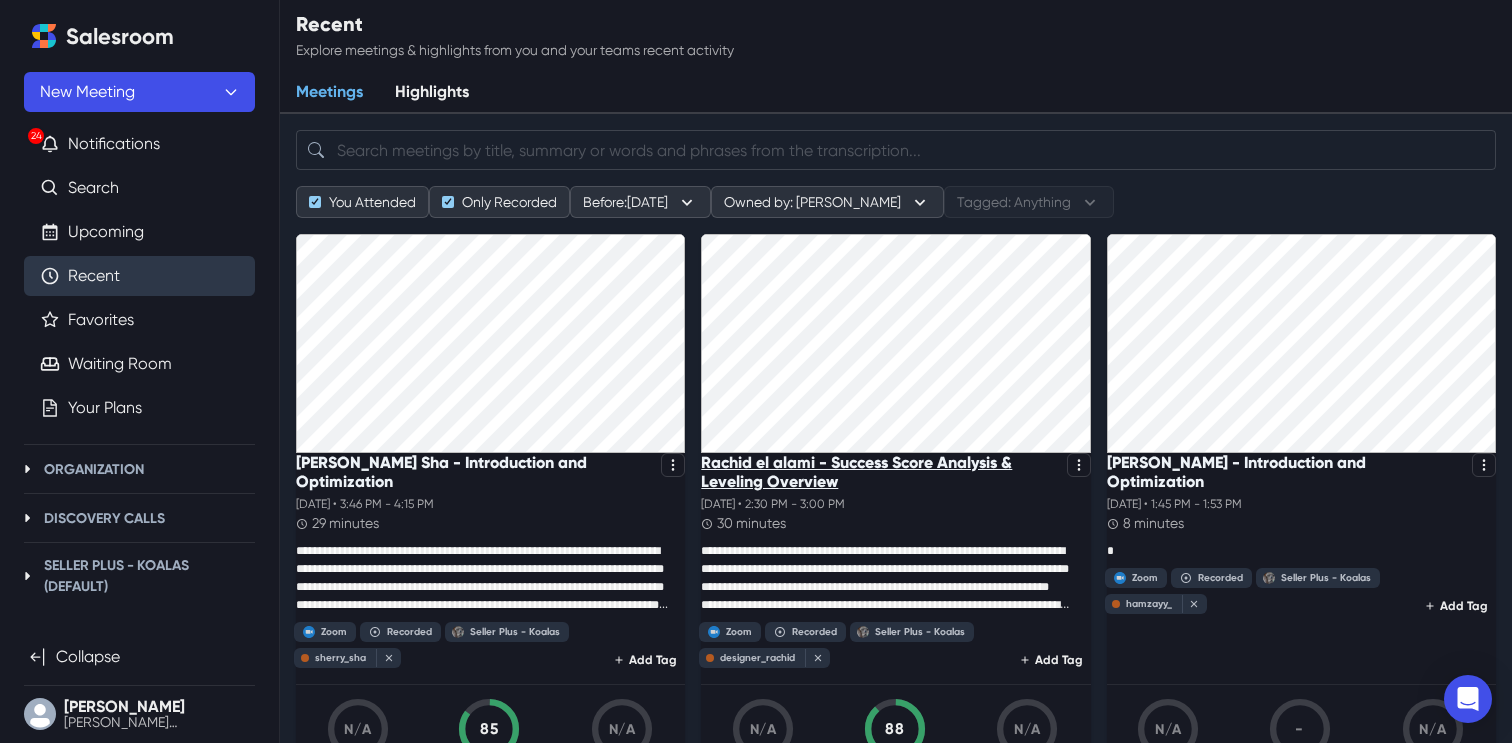 click on "Rachid el alami - Success Score Analysis  & Leveling Overview" at bounding box center (879, 472) 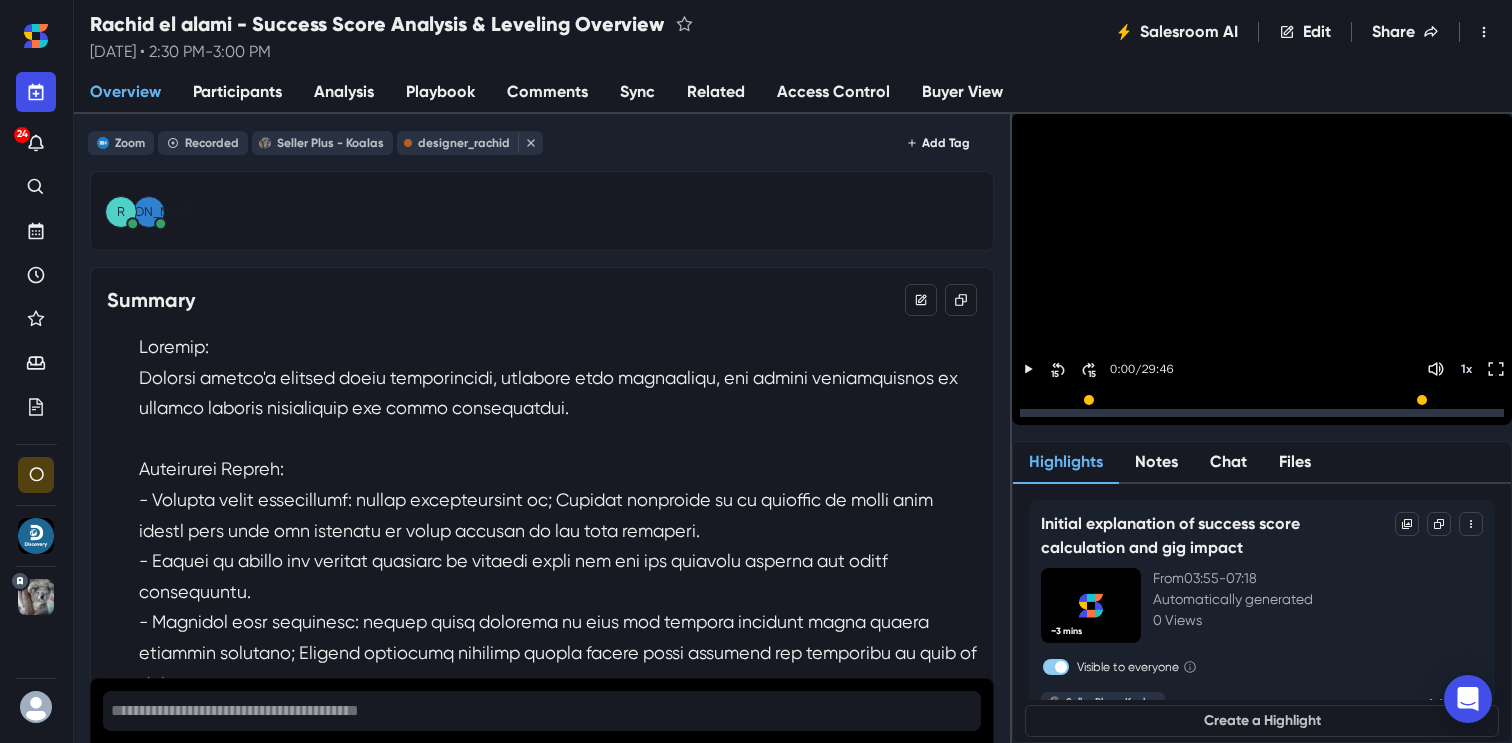 click on "Sync" at bounding box center [637, 93] 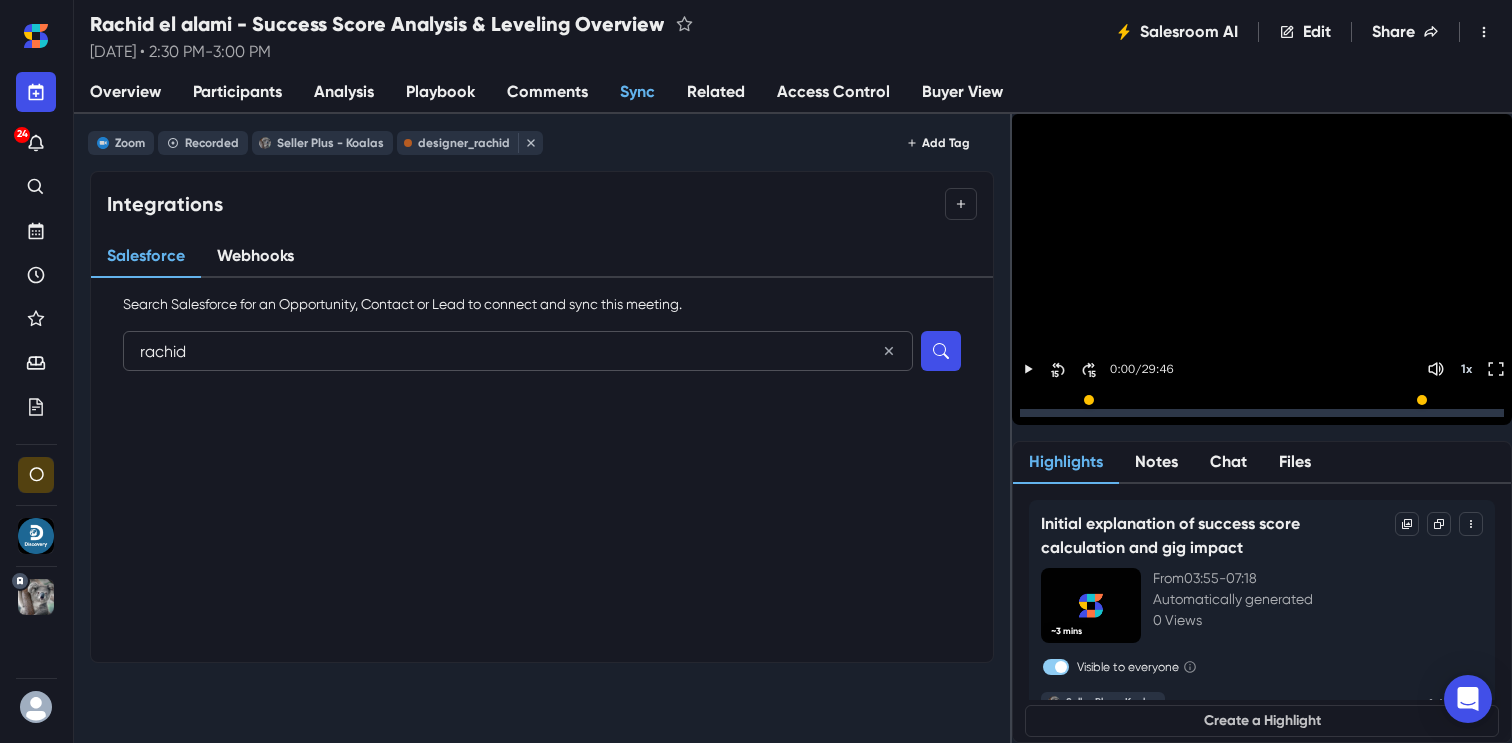 click at bounding box center (941, 351) 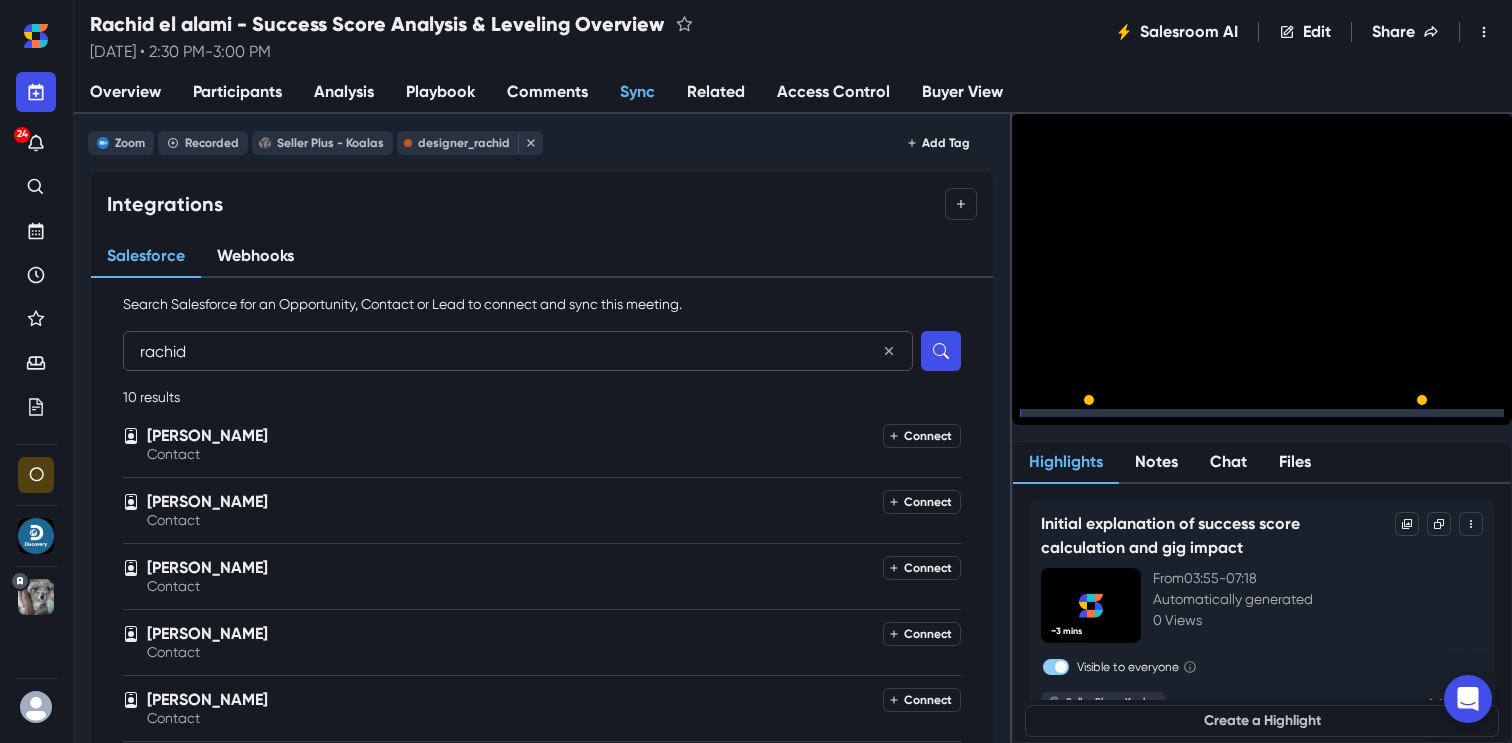 click on "rachid" at bounding box center [518, 351] 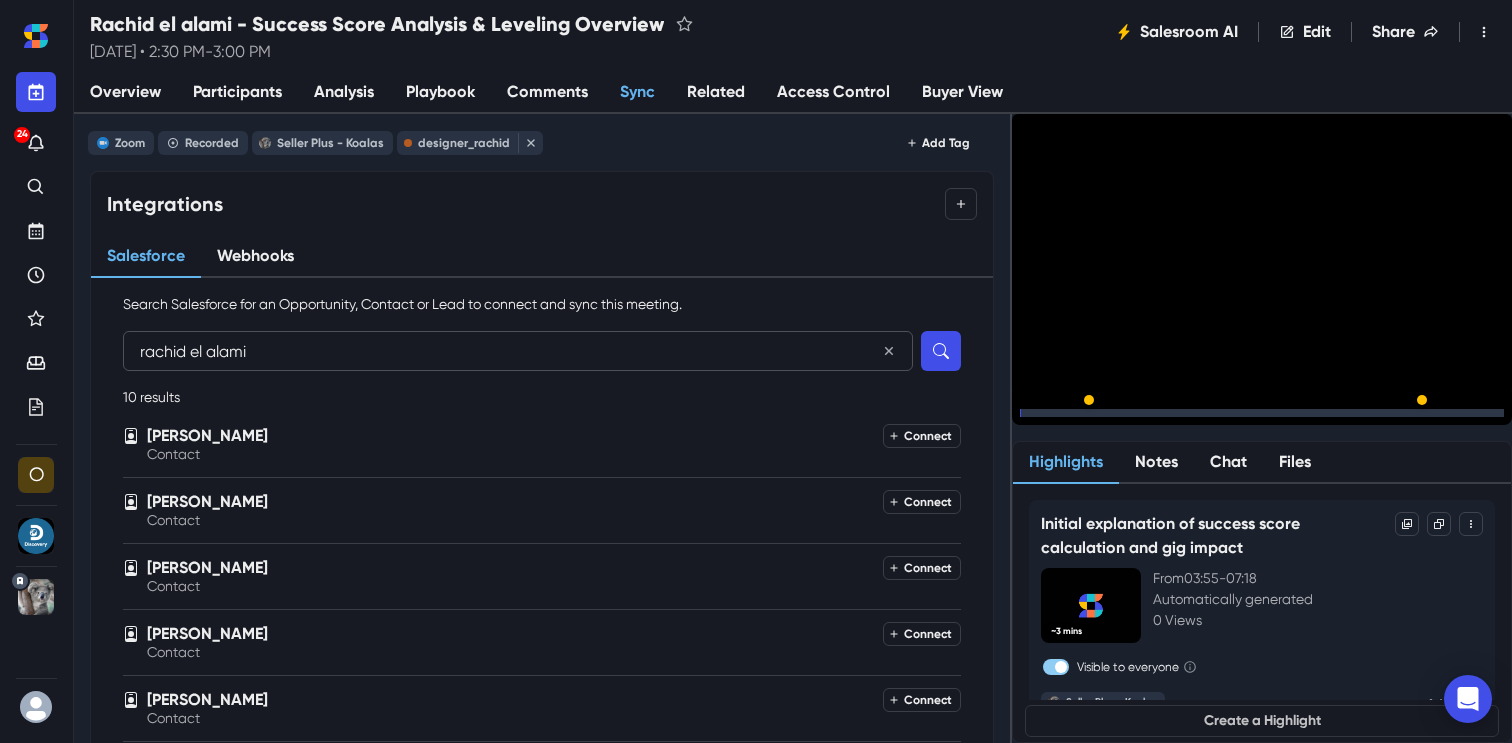 type on "rachid el alami" 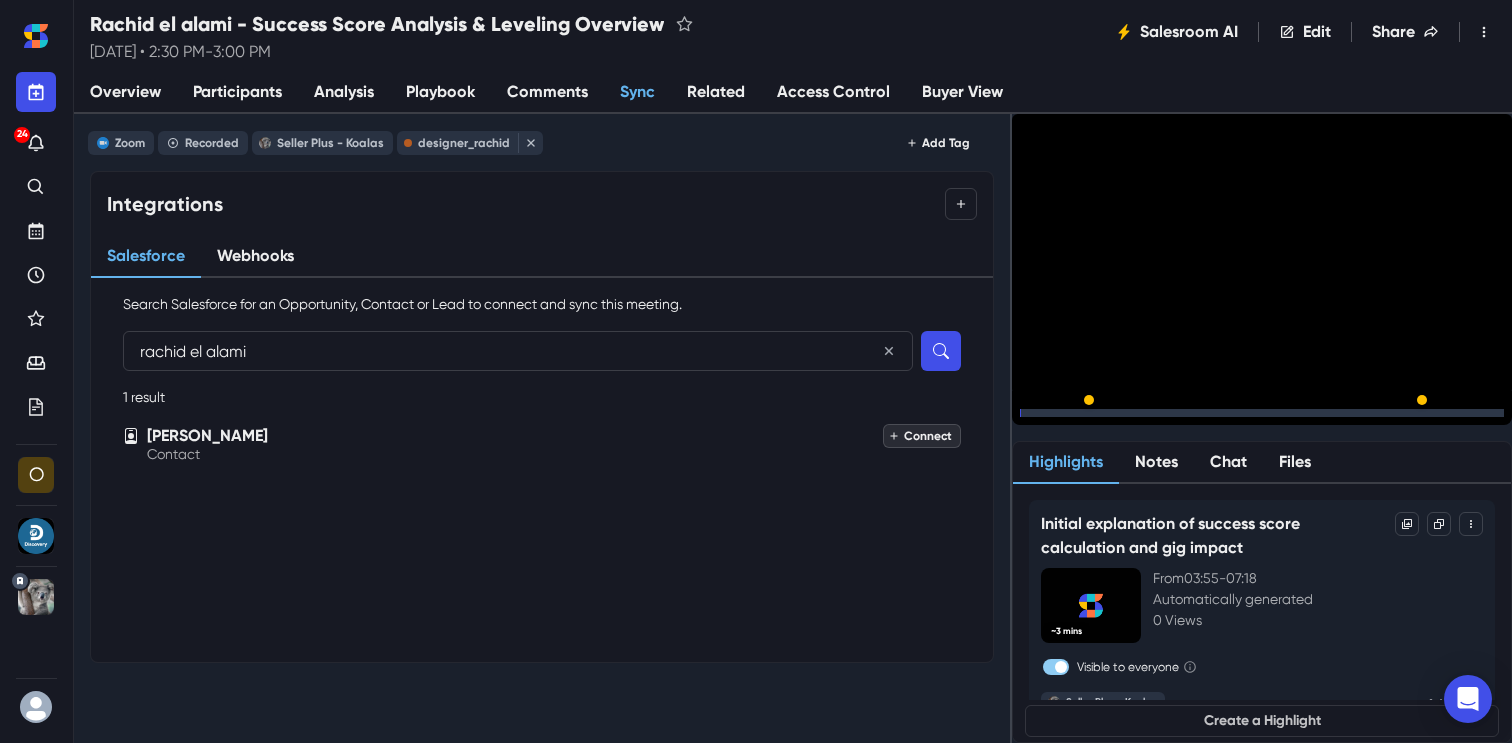 click on "Connect" at bounding box center (922, 436) 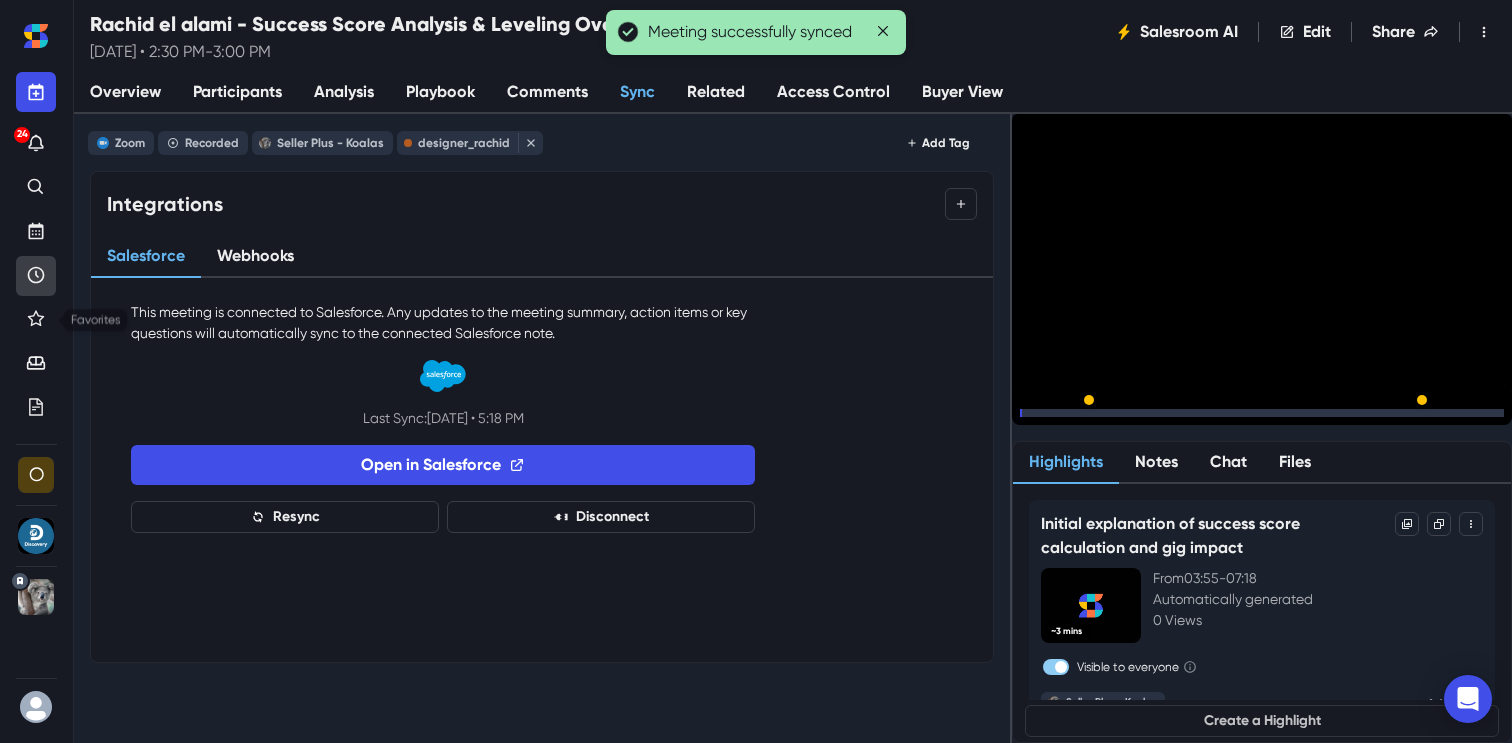 click at bounding box center [36, 276] 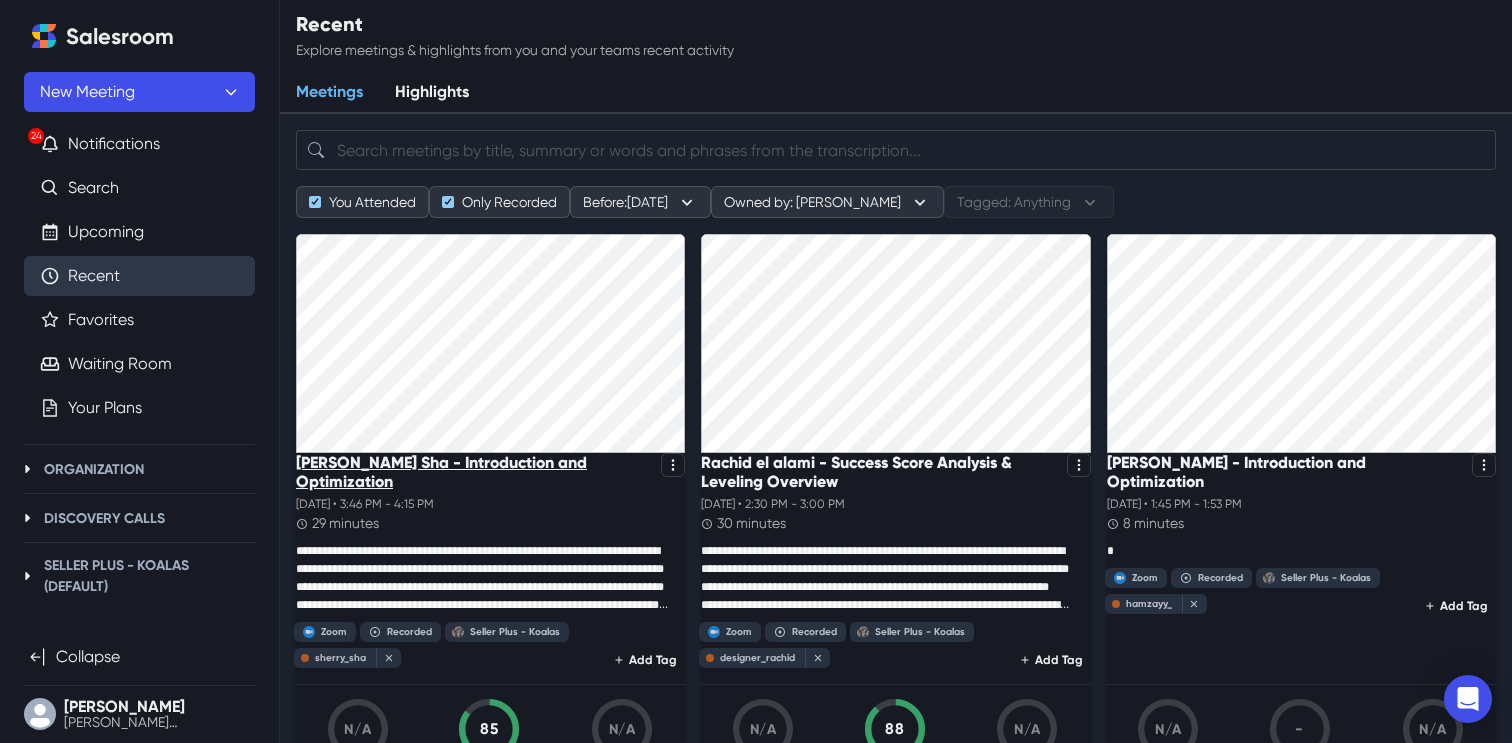 click on "[PERSON_NAME] Sha - Introduction and Optimization" at bounding box center [474, 472] 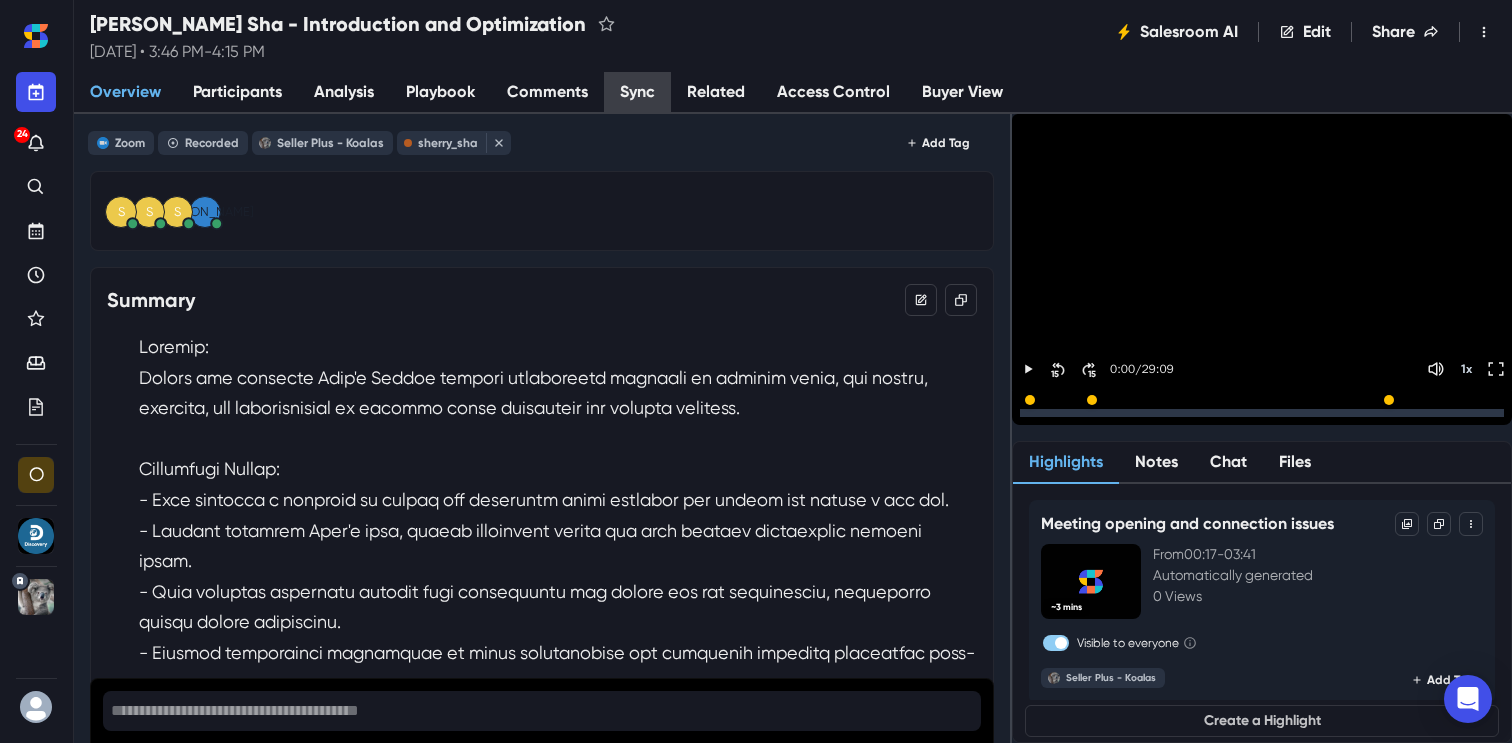 click on "Sync" at bounding box center (637, 93) 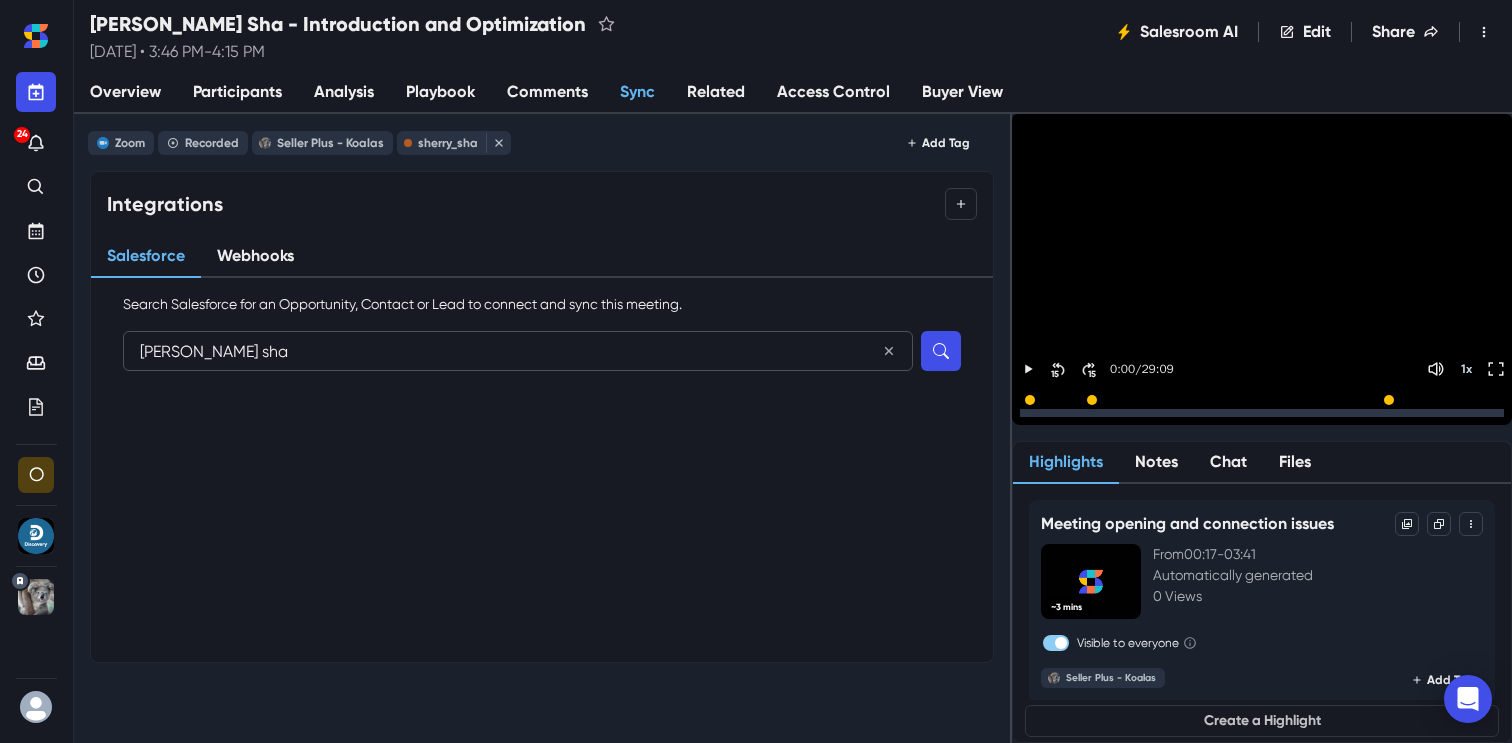 click at bounding box center (941, 351) 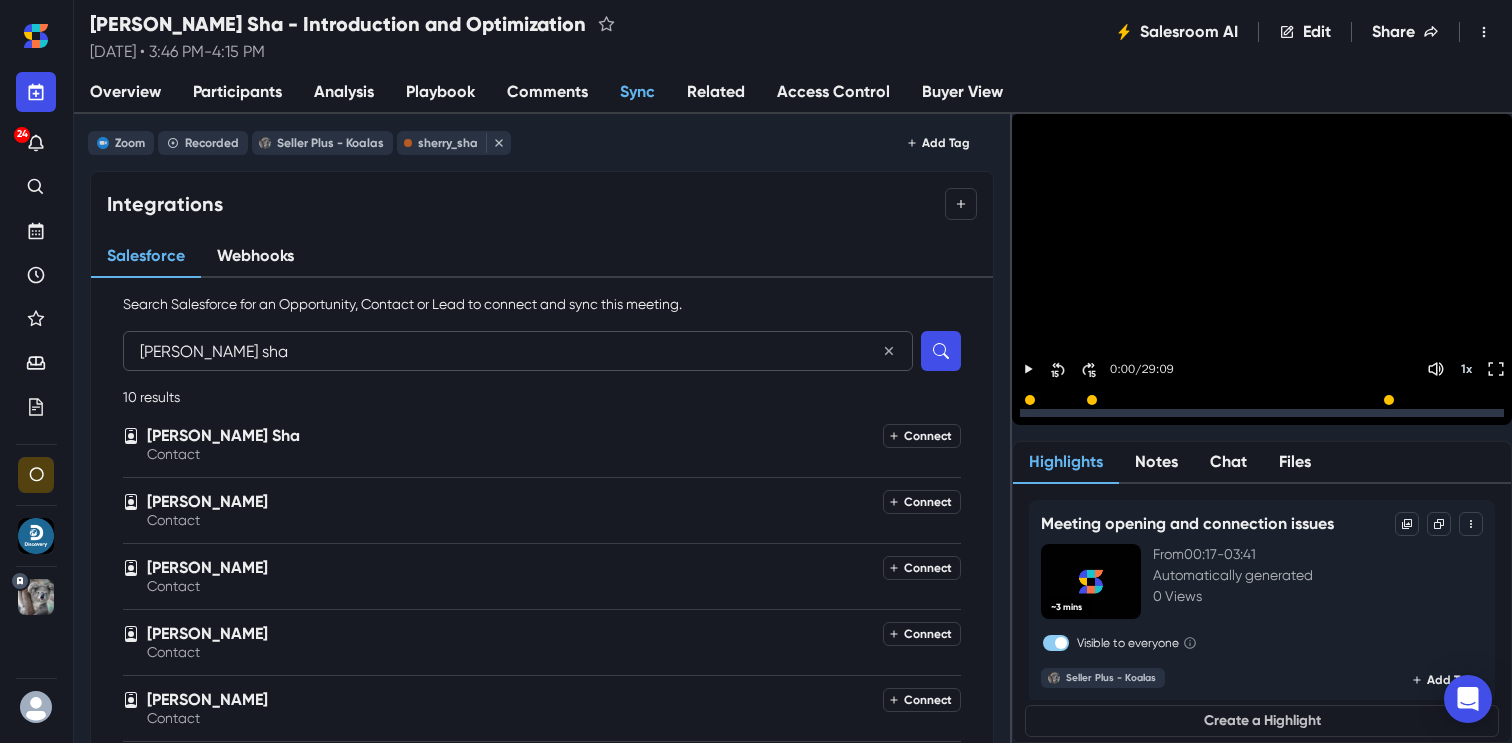 click on "[PERSON_NAME] sha" at bounding box center [518, 351] 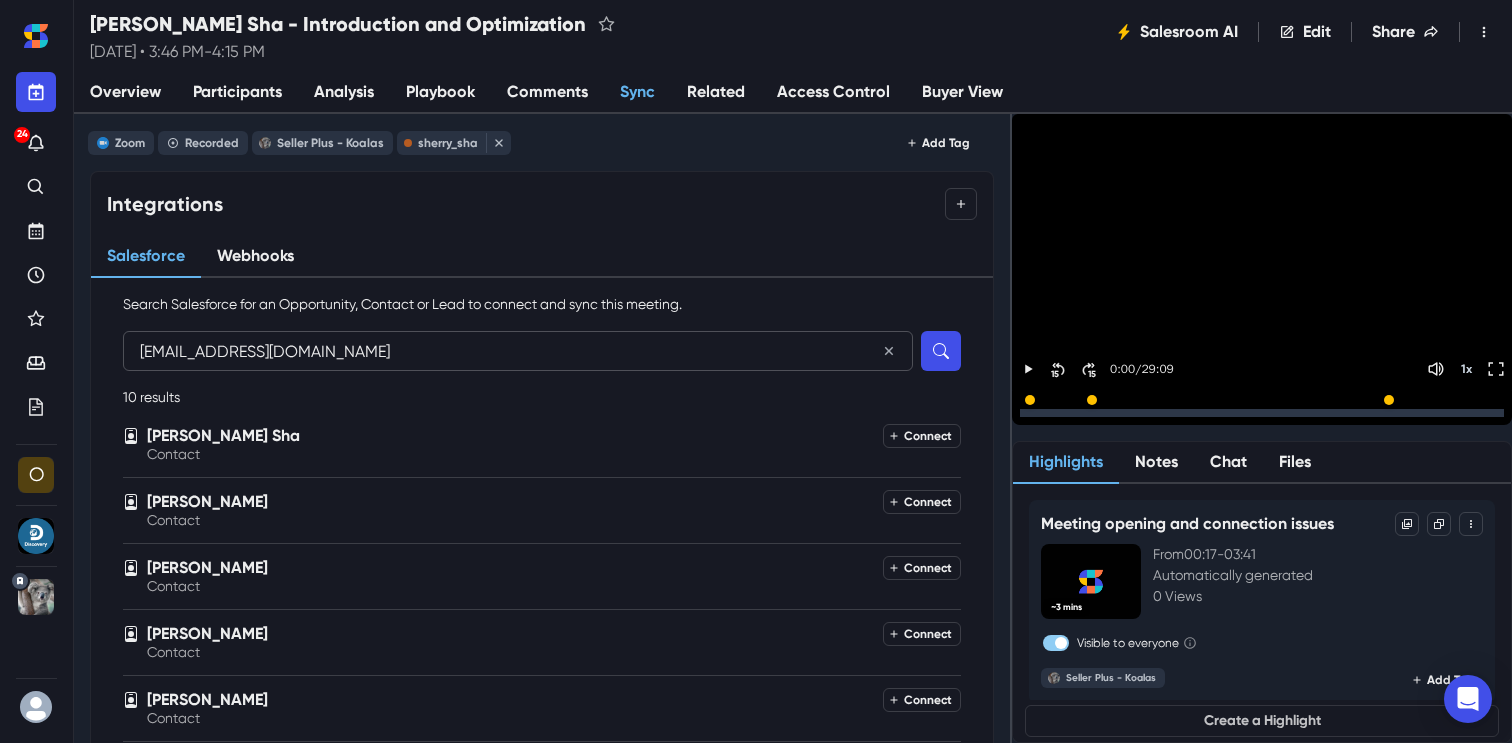 type on "[EMAIL_ADDRESS][DOMAIN_NAME]" 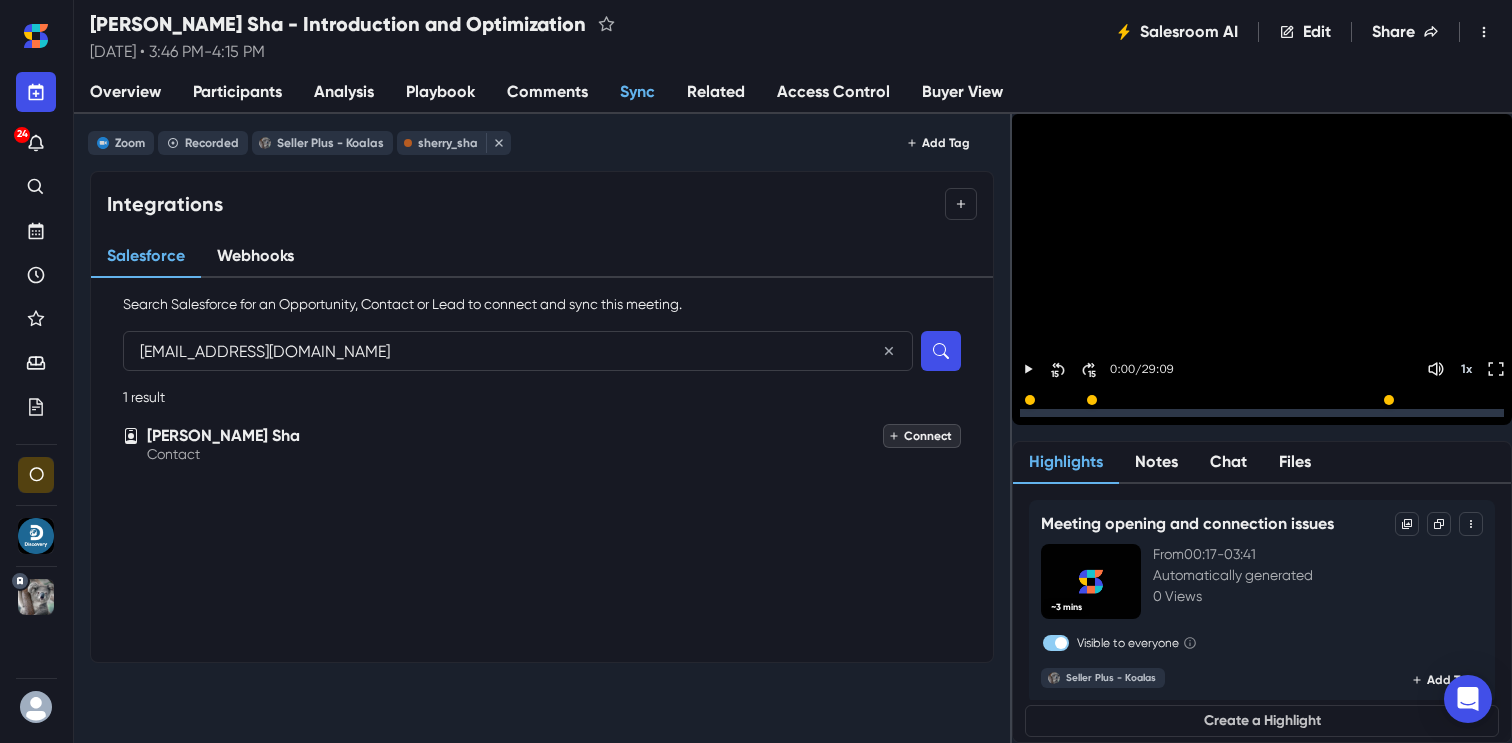 click on "Connect" at bounding box center (922, 436) 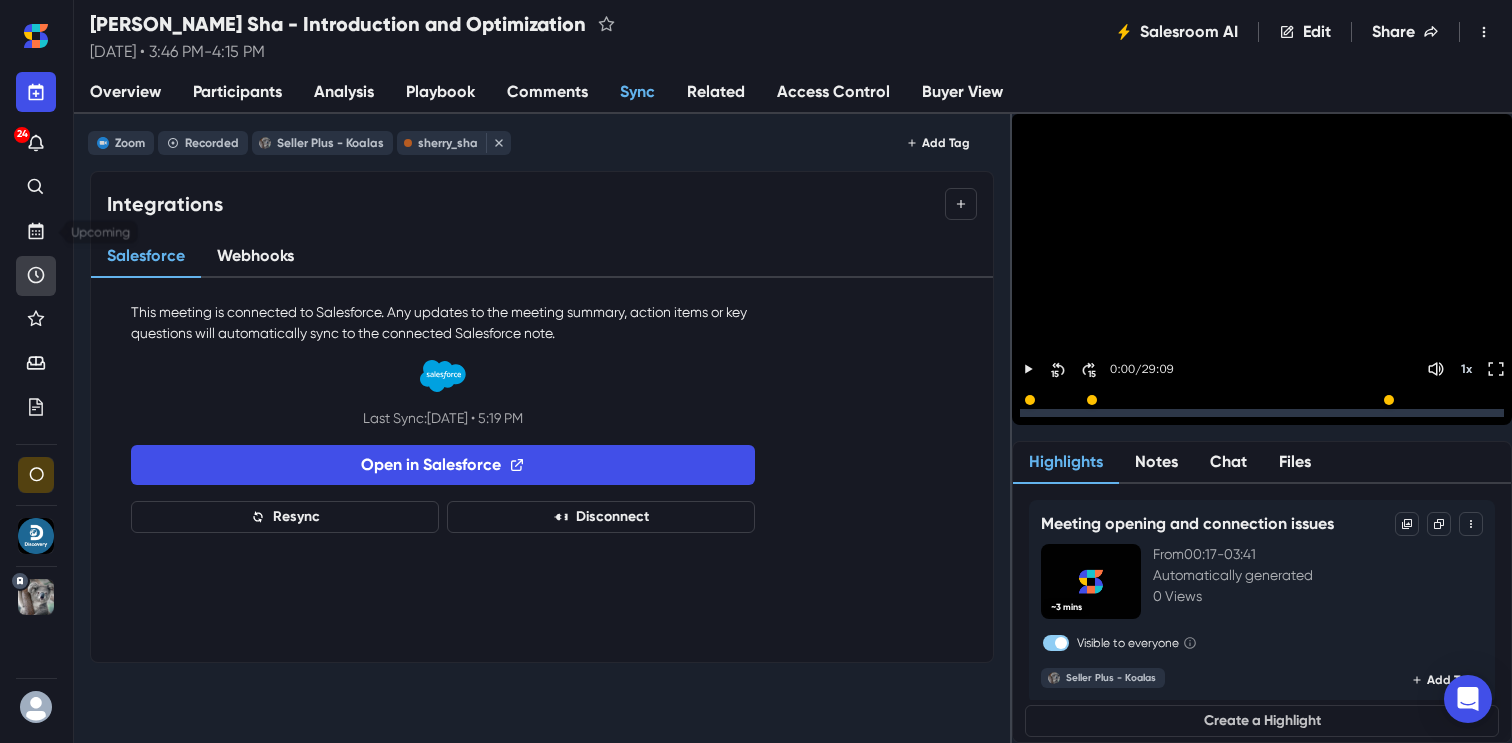 click at bounding box center (36, 276) 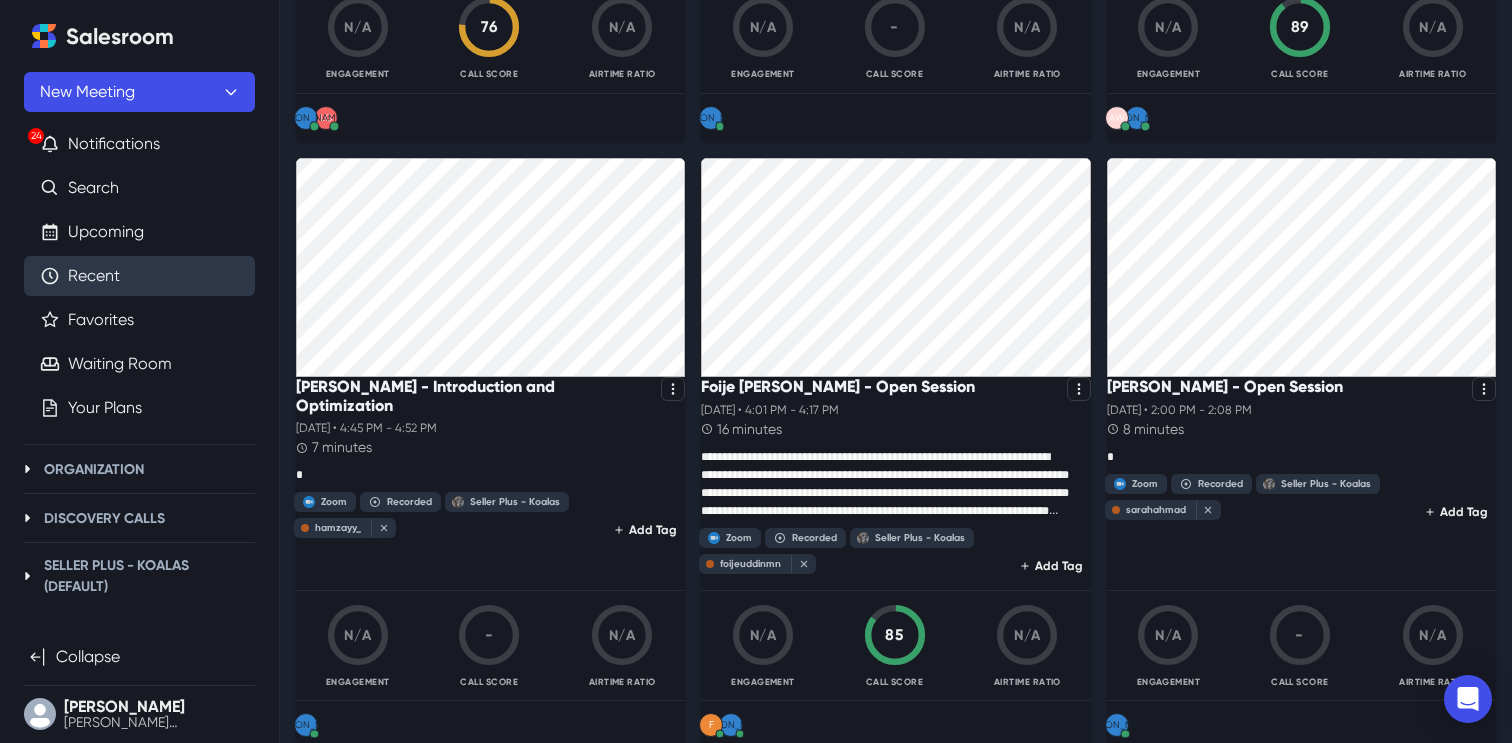 scroll, scrollTop: 1396, scrollLeft: 0, axis: vertical 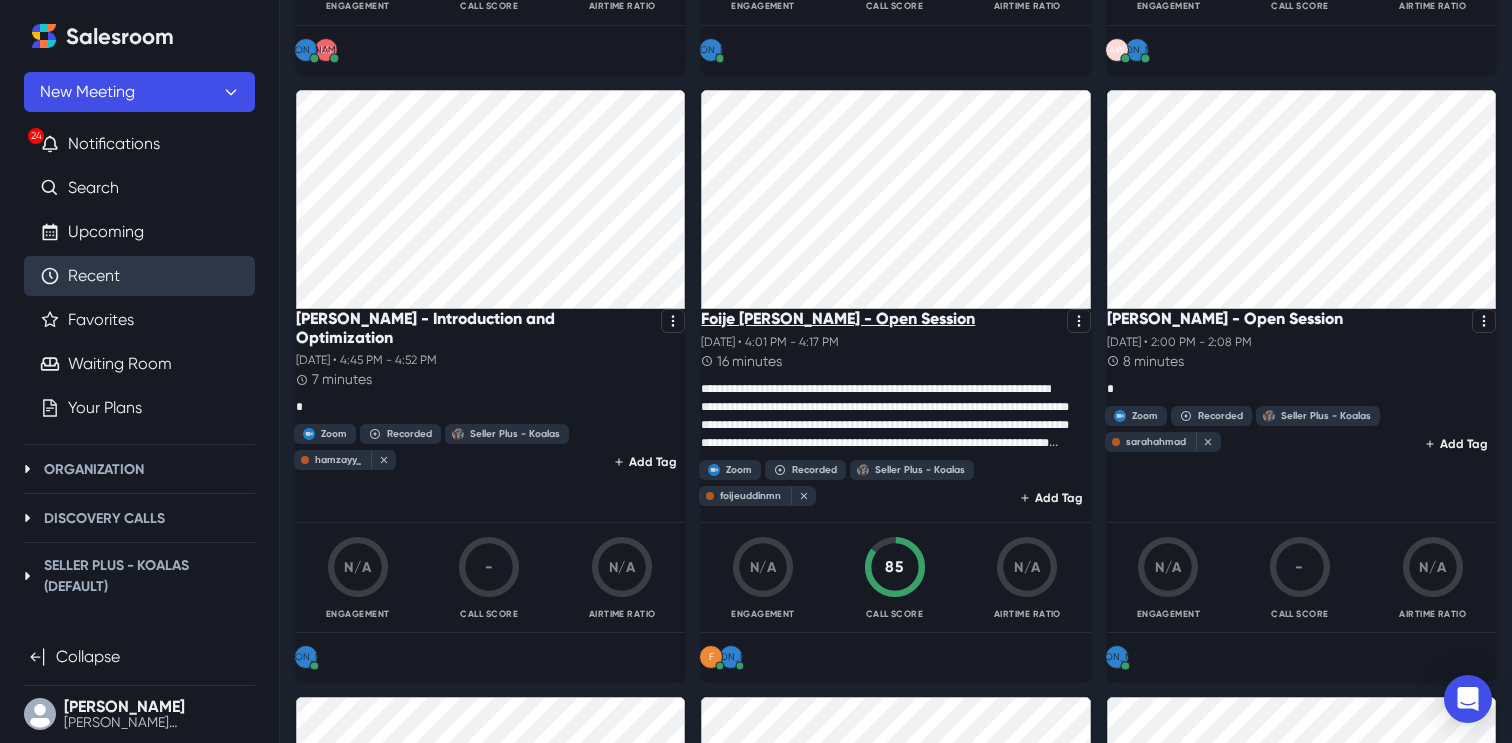 click on "Foije [PERSON_NAME] - Open Session" at bounding box center [838, 318] 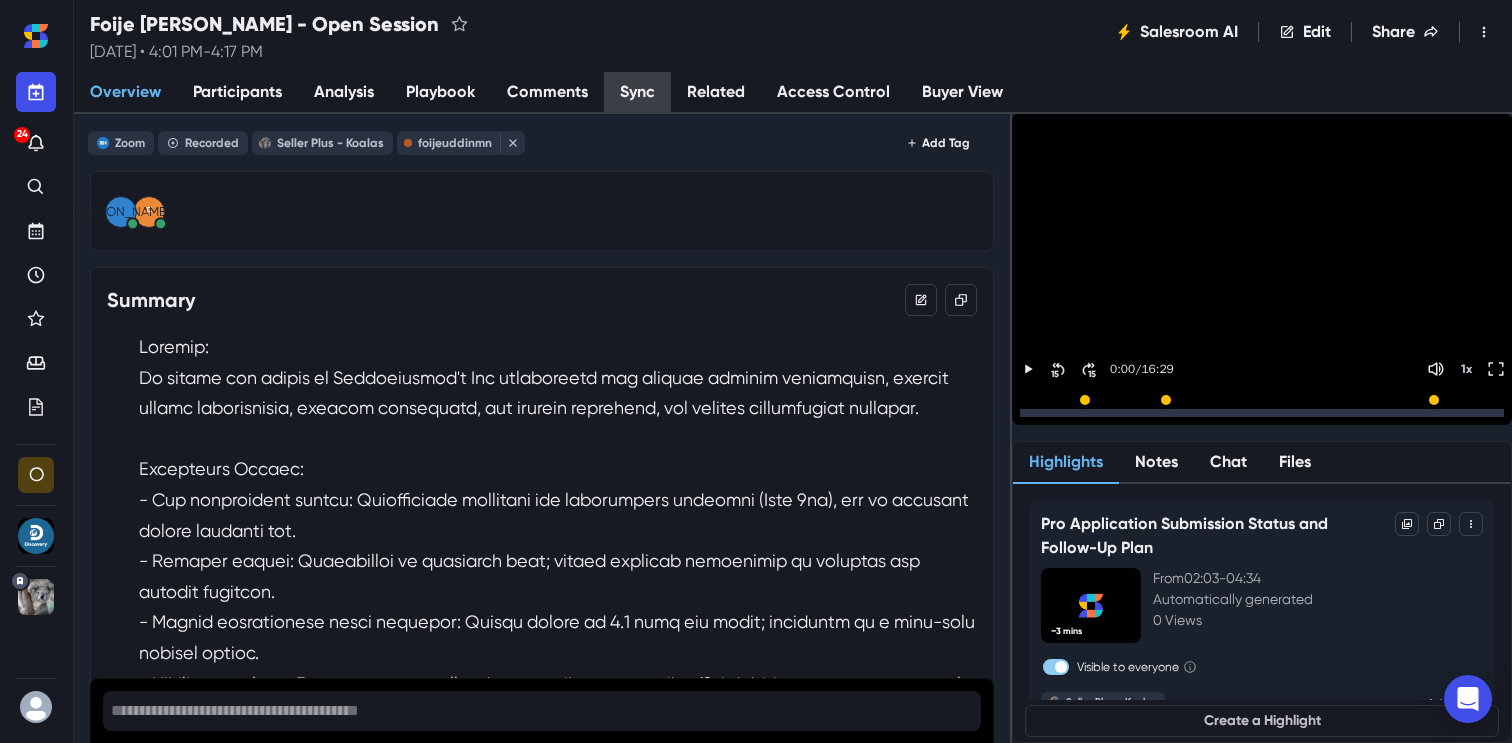 click on "Sync" at bounding box center (637, 93) 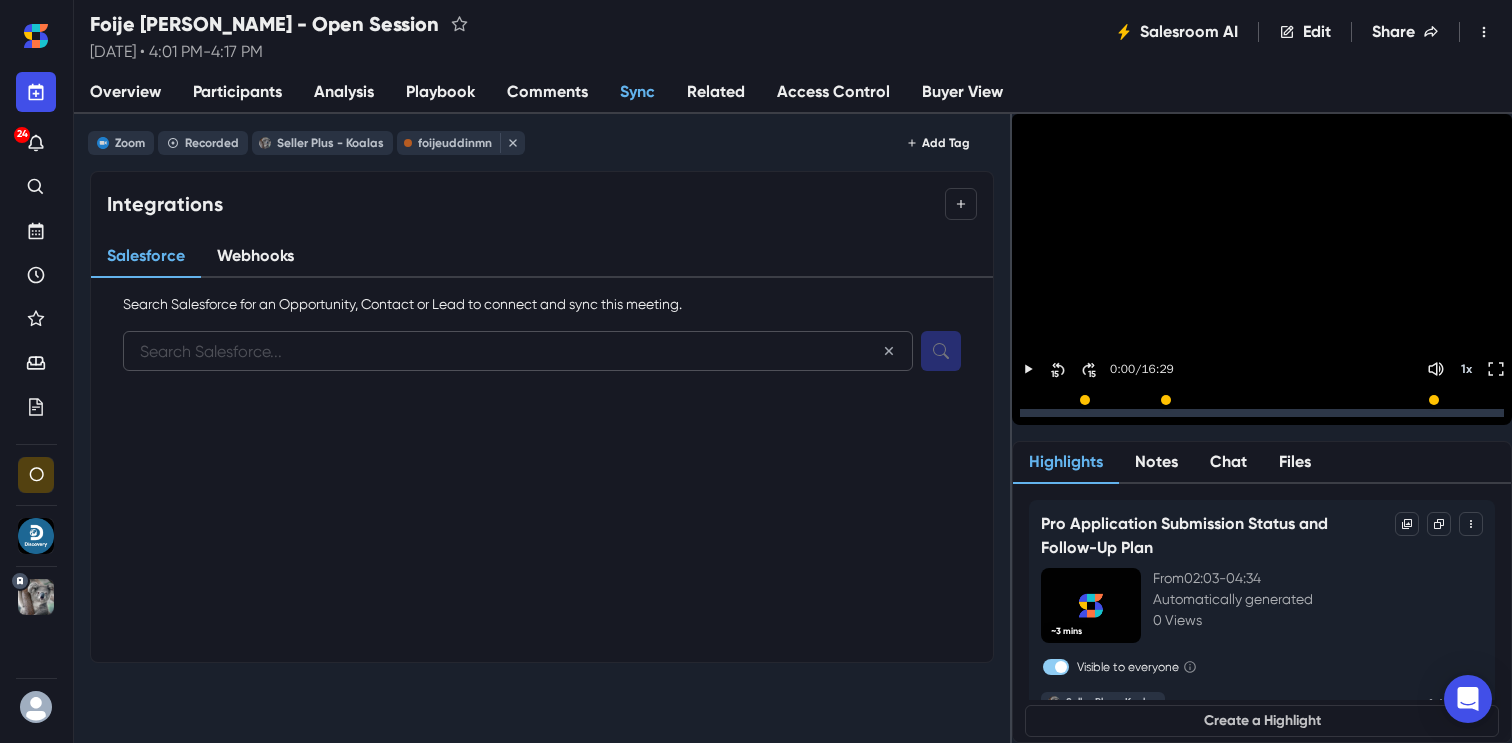 click at bounding box center [518, 351] 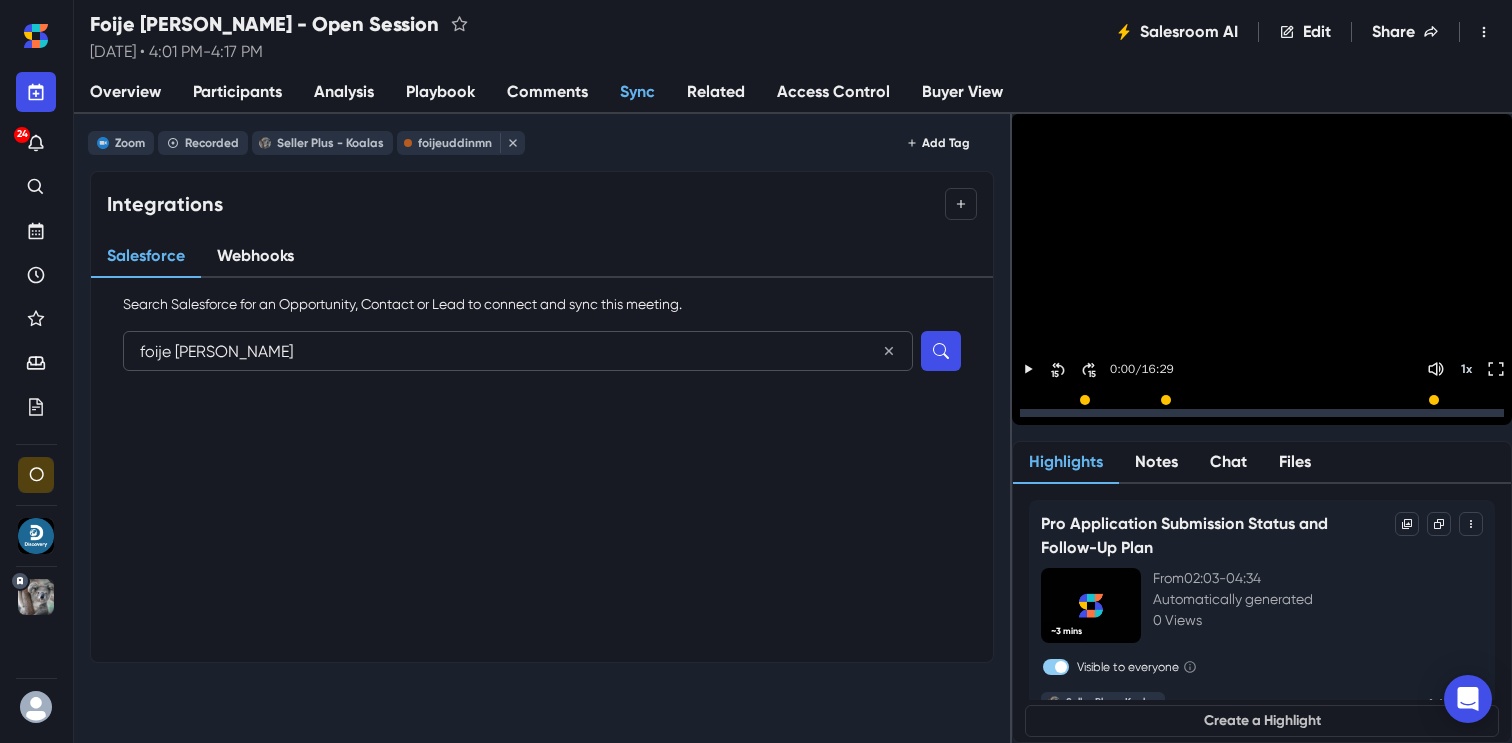 type on "foije [PERSON_NAME]" 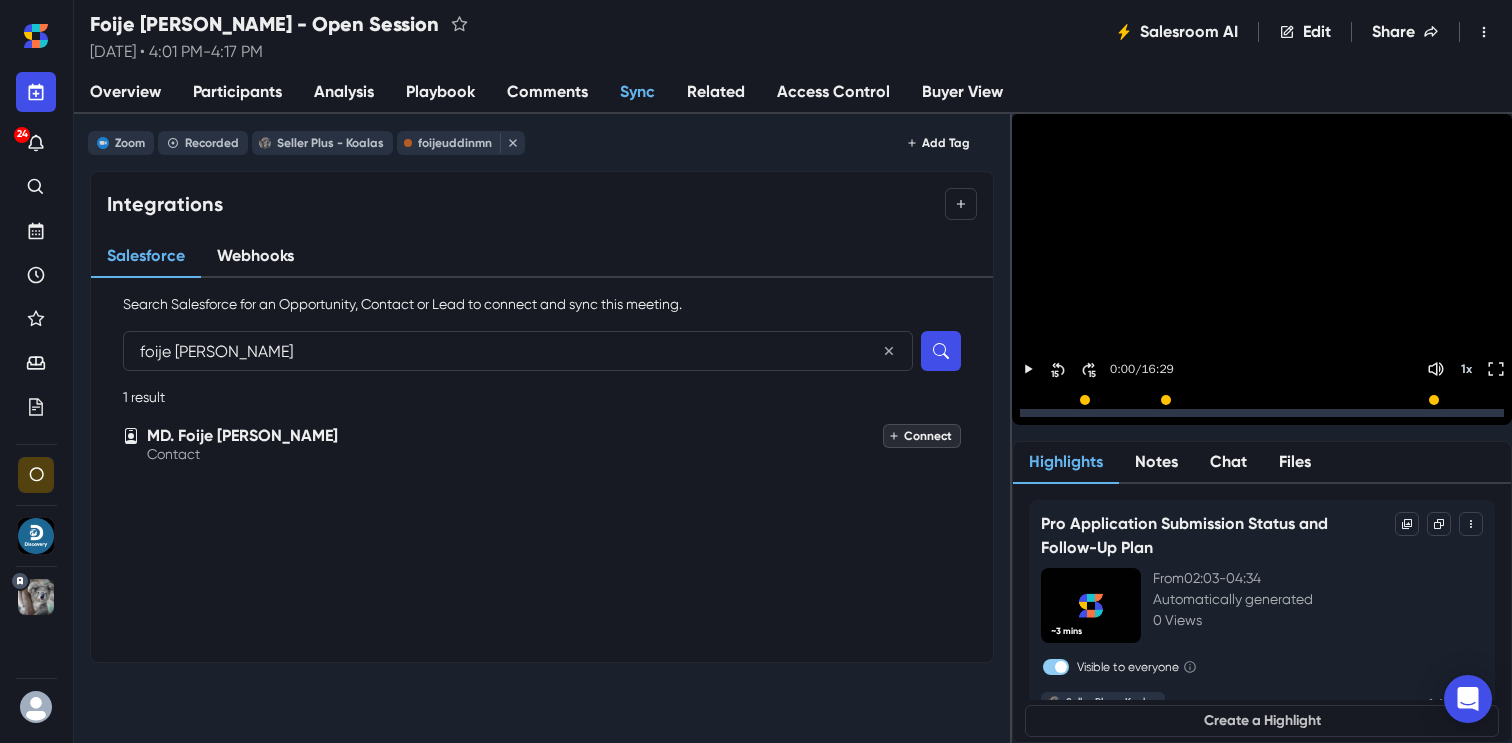 click on "Connect" at bounding box center [922, 436] 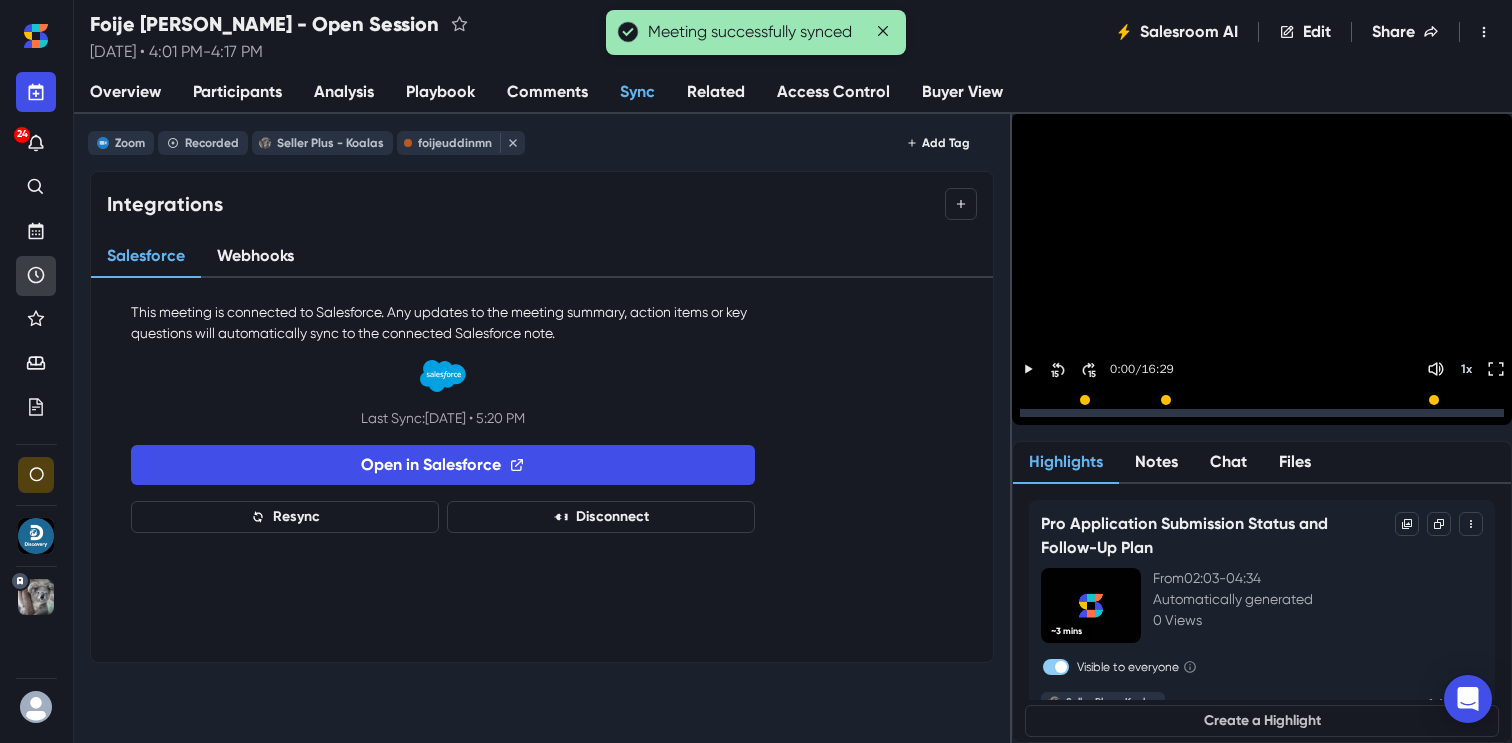 click 